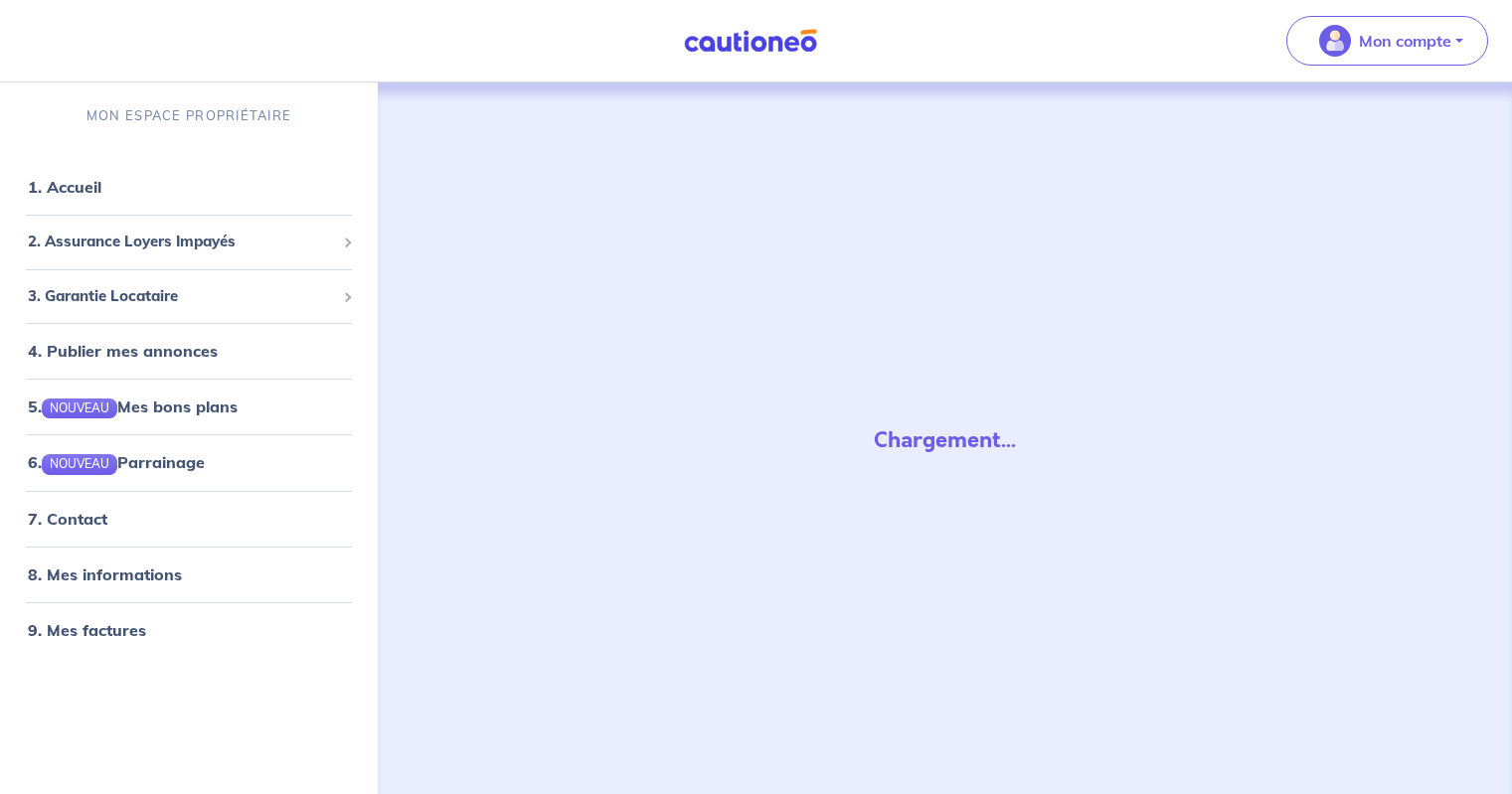 scroll, scrollTop: 0, scrollLeft: 0, axis: both 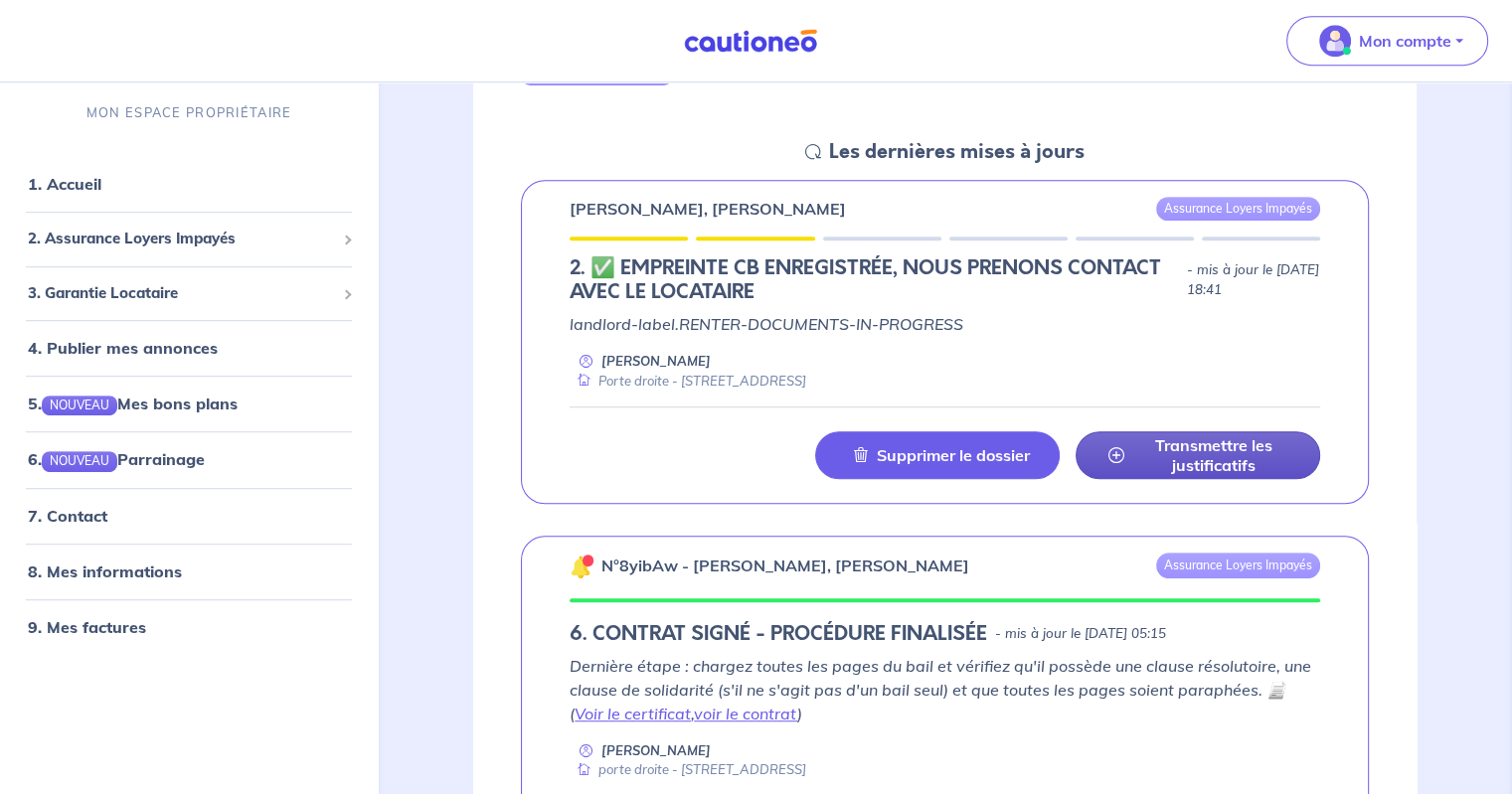 click on "Transmettre les justificatifs" at bounding box center (1214, 455) 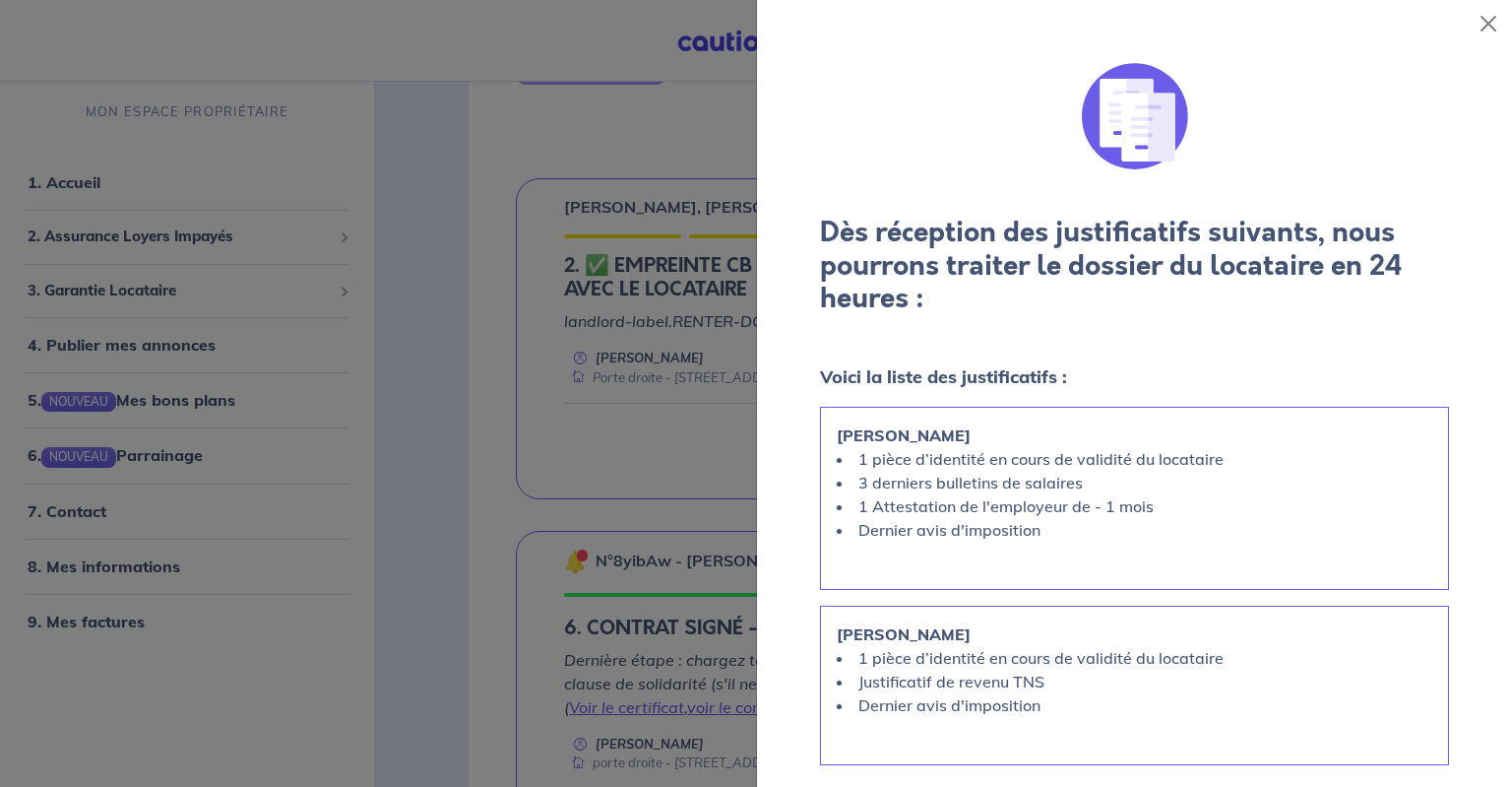click at bounding box center [756, 393] 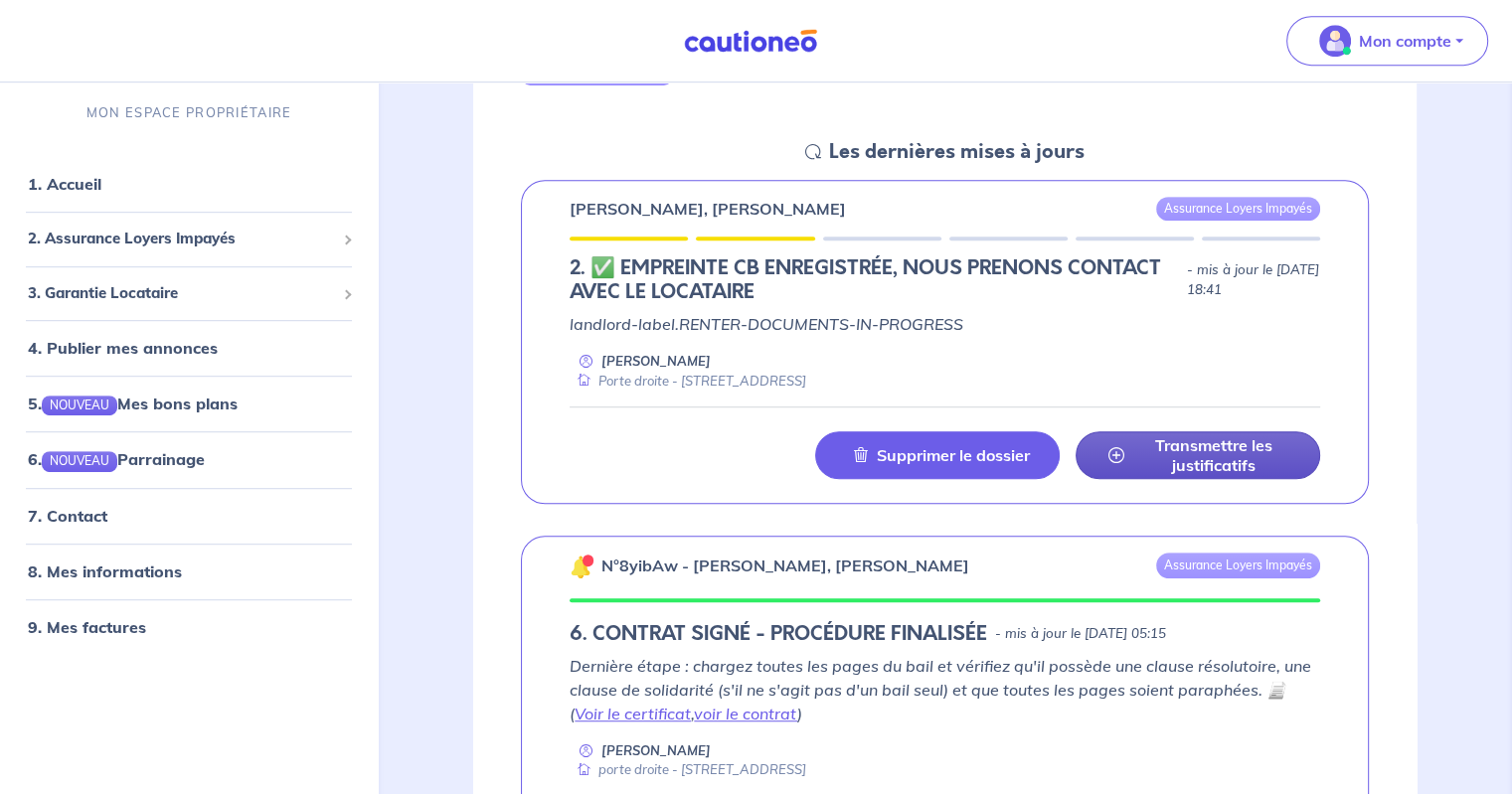 click on "Transmettre les justificatifs" at bounding box center (1214, 455) 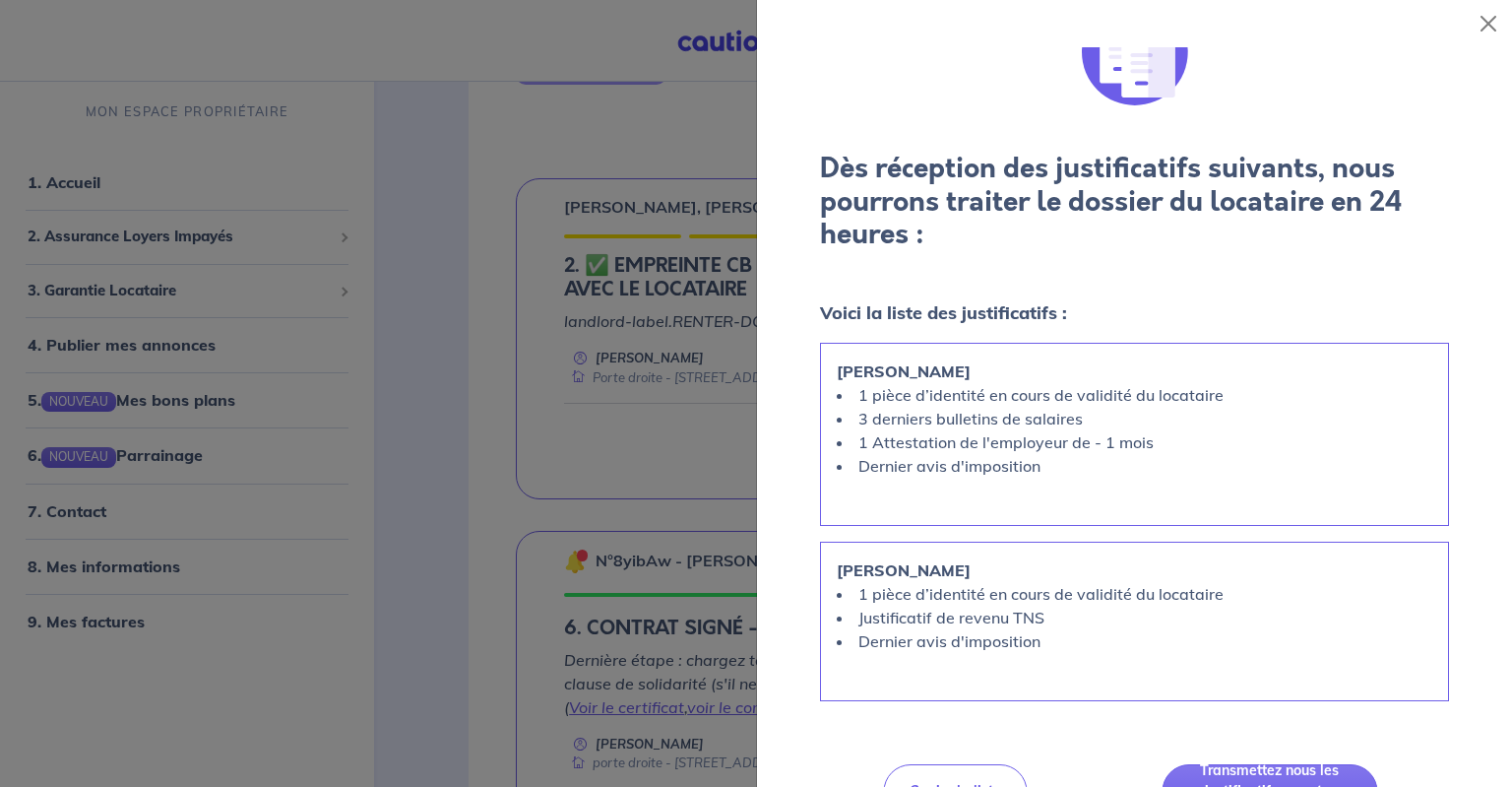 scroll, scrollTop: 98, scrollLeft: 0, axis: vertical 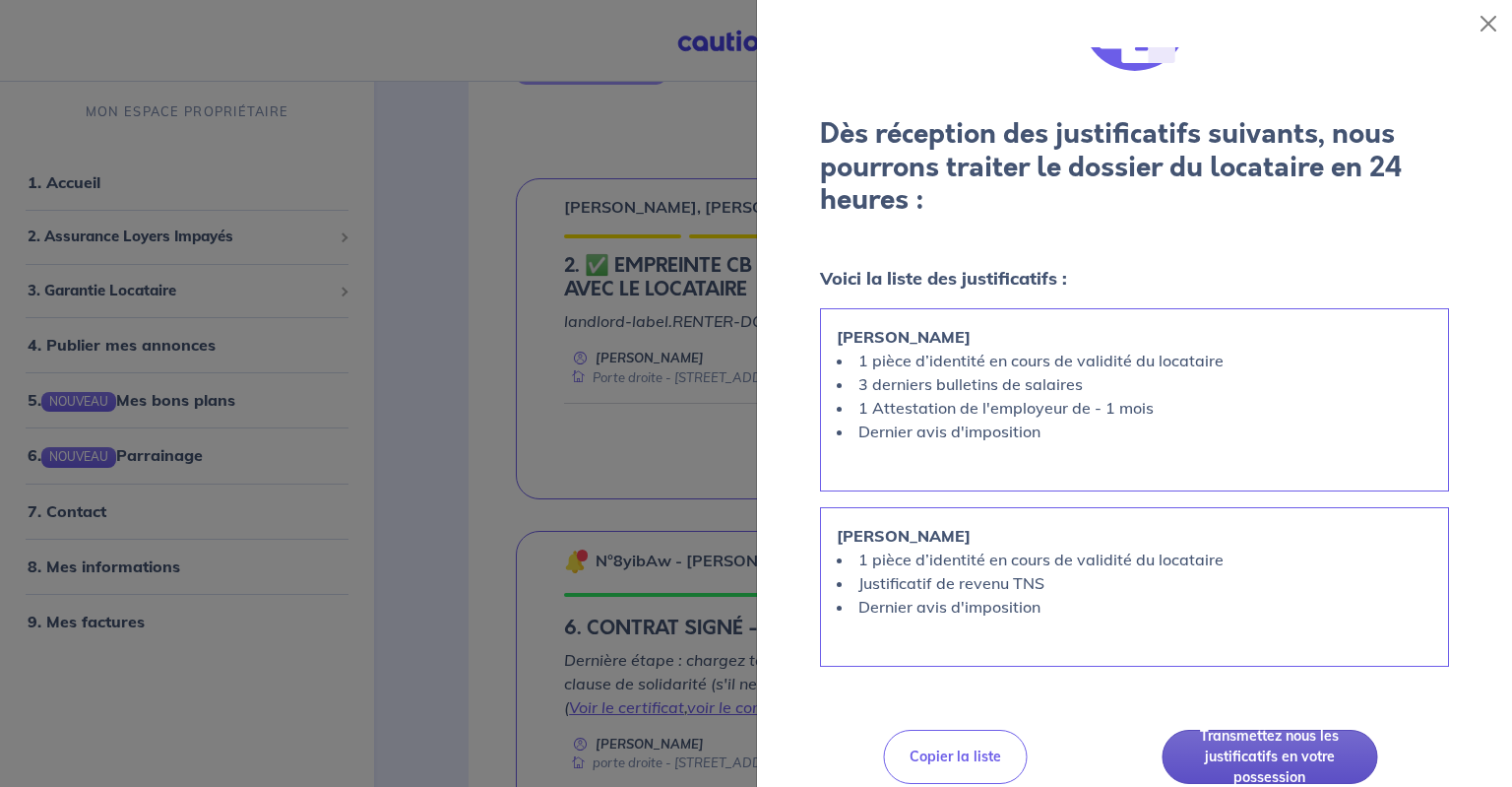 click on "Transmettez nous les justificatifs en votre possession" at bounding box center [1270, 756] 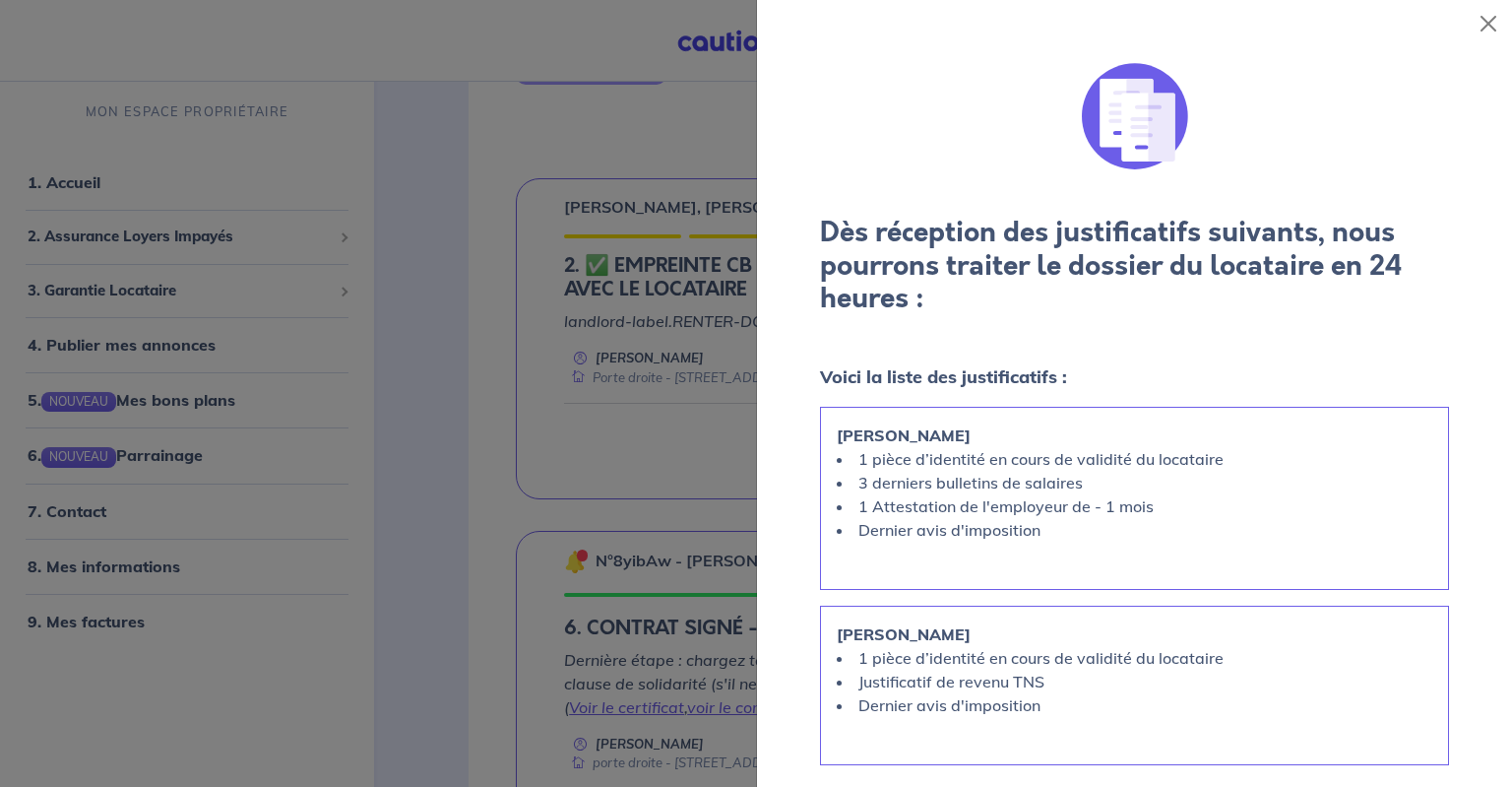 scroll, scrollTop: 98, scrollLeft: 0, axis: vertical 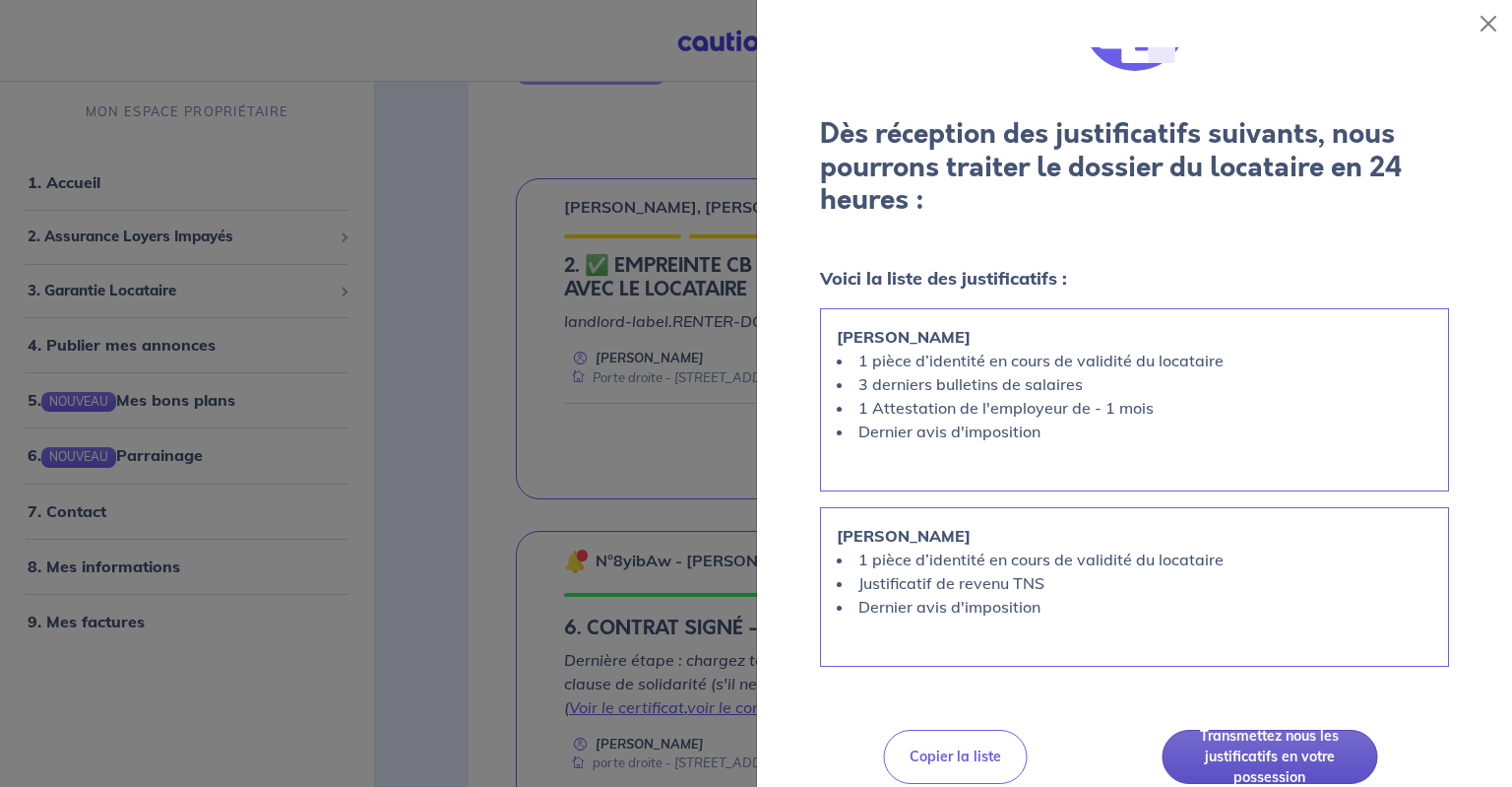 click on "Transmettez nous les justificatifs en votre possession" at bounding box center [1270, 756] 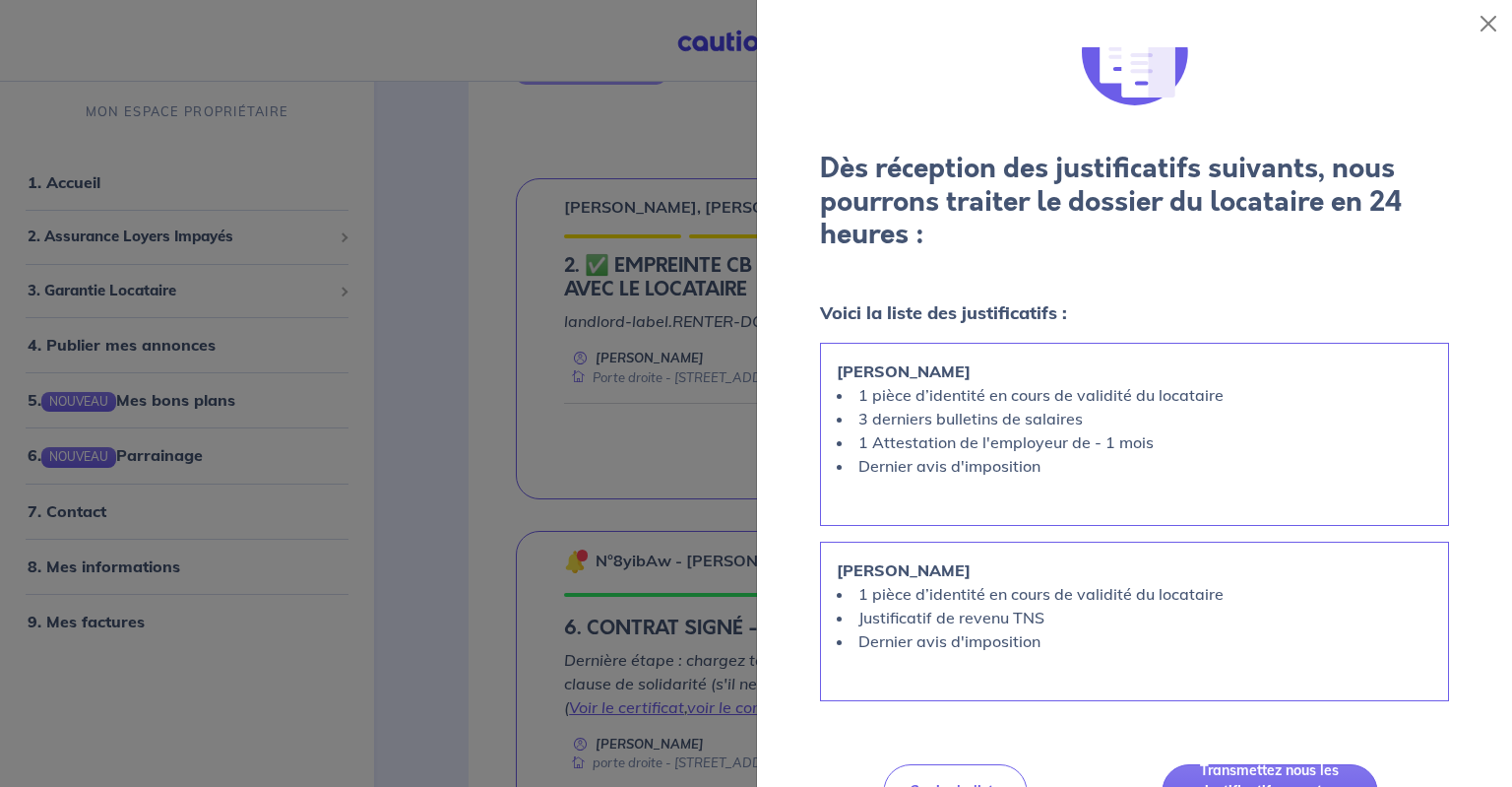 scroll, scrollTop: 98, scrollLeft: 0, axis: vertical 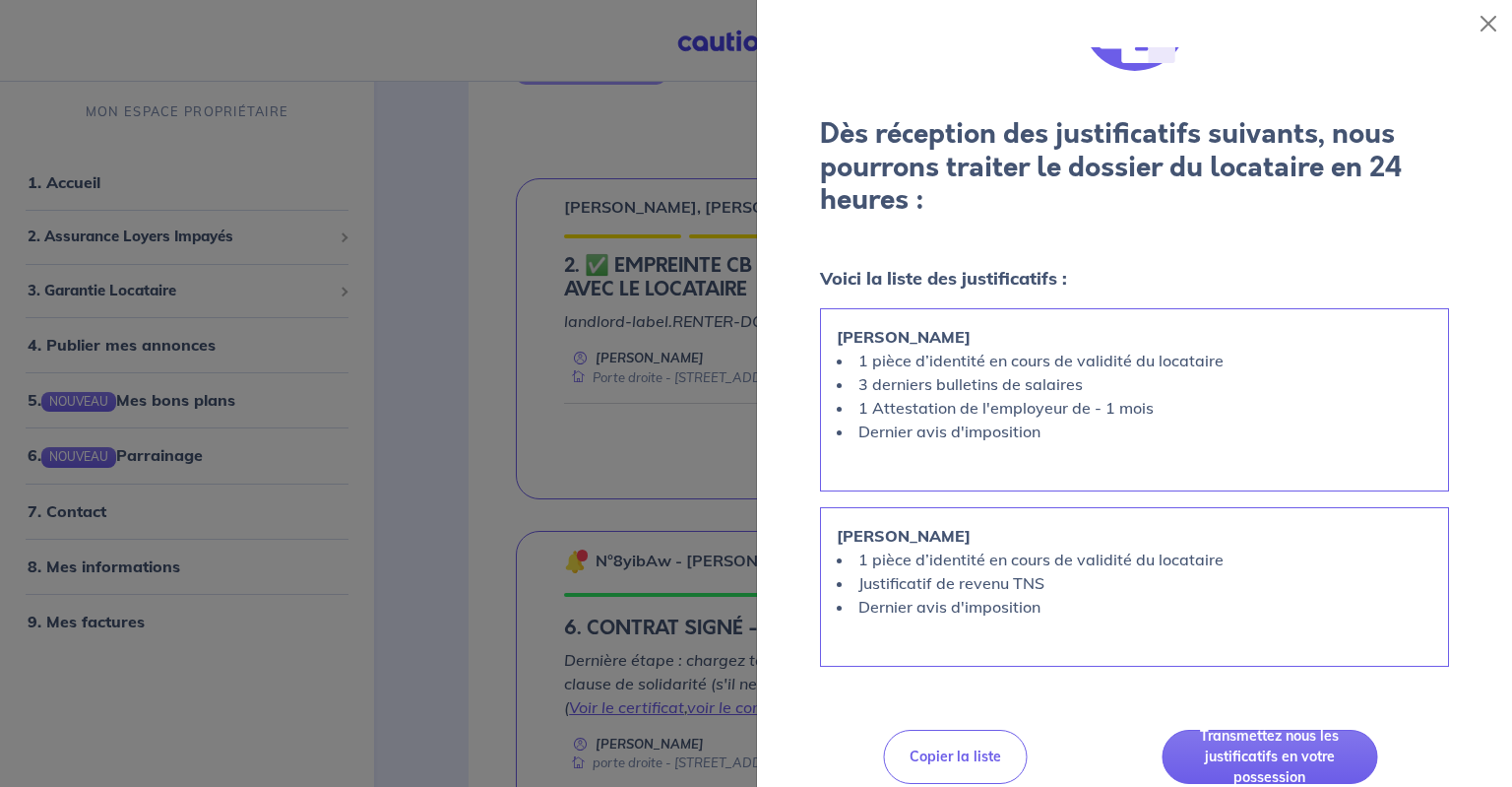drag, startPoint x: 587, startPoint y: 340, endPoint x: 606, endPoint y: 342, distance: 19.10497 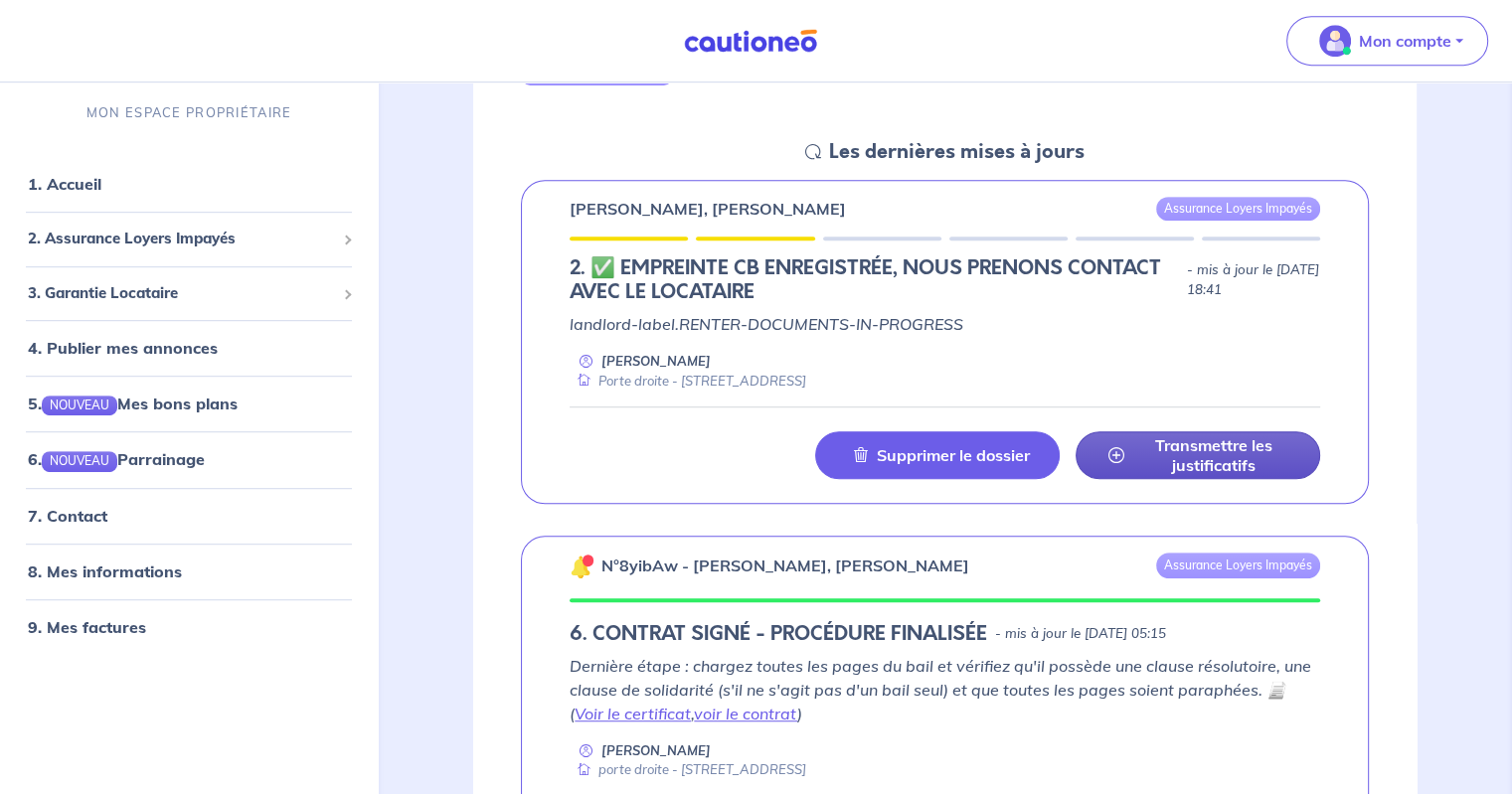 click on "Transmettre les justificatifs" at bounding box center [1214, 455] 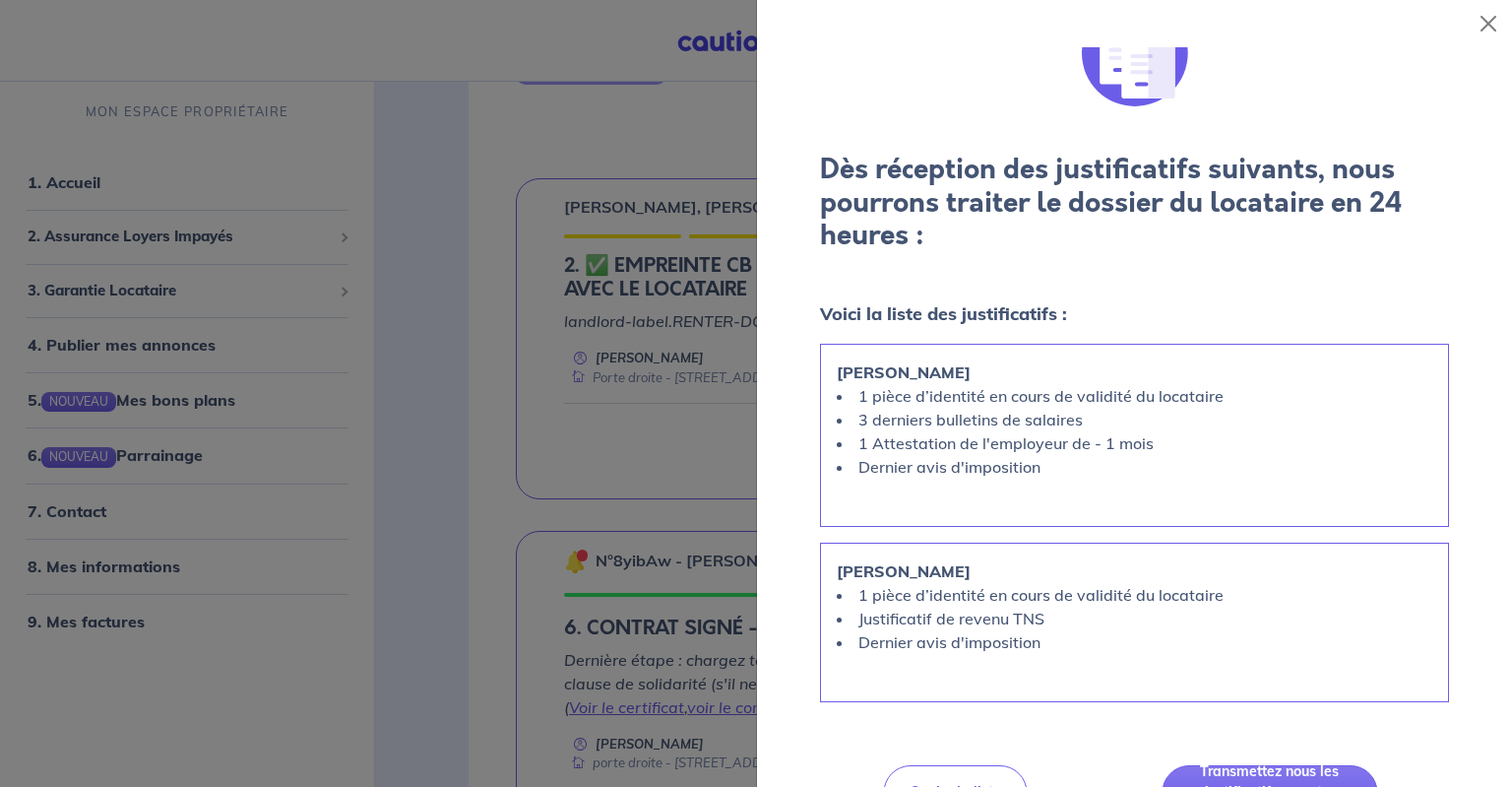 scroll, scrollTop: 98, scrollLeft: 0, axis: vertical 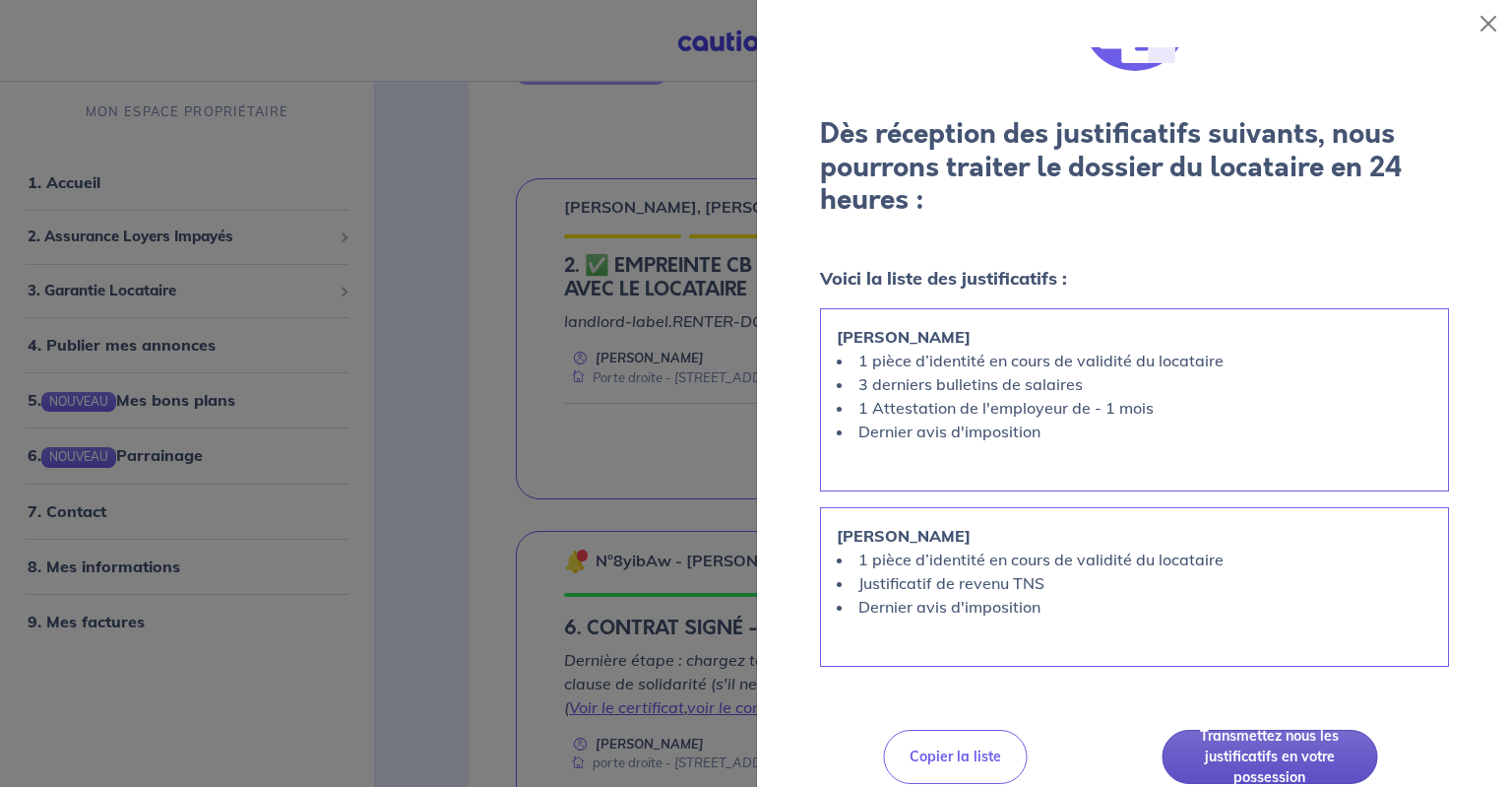 type 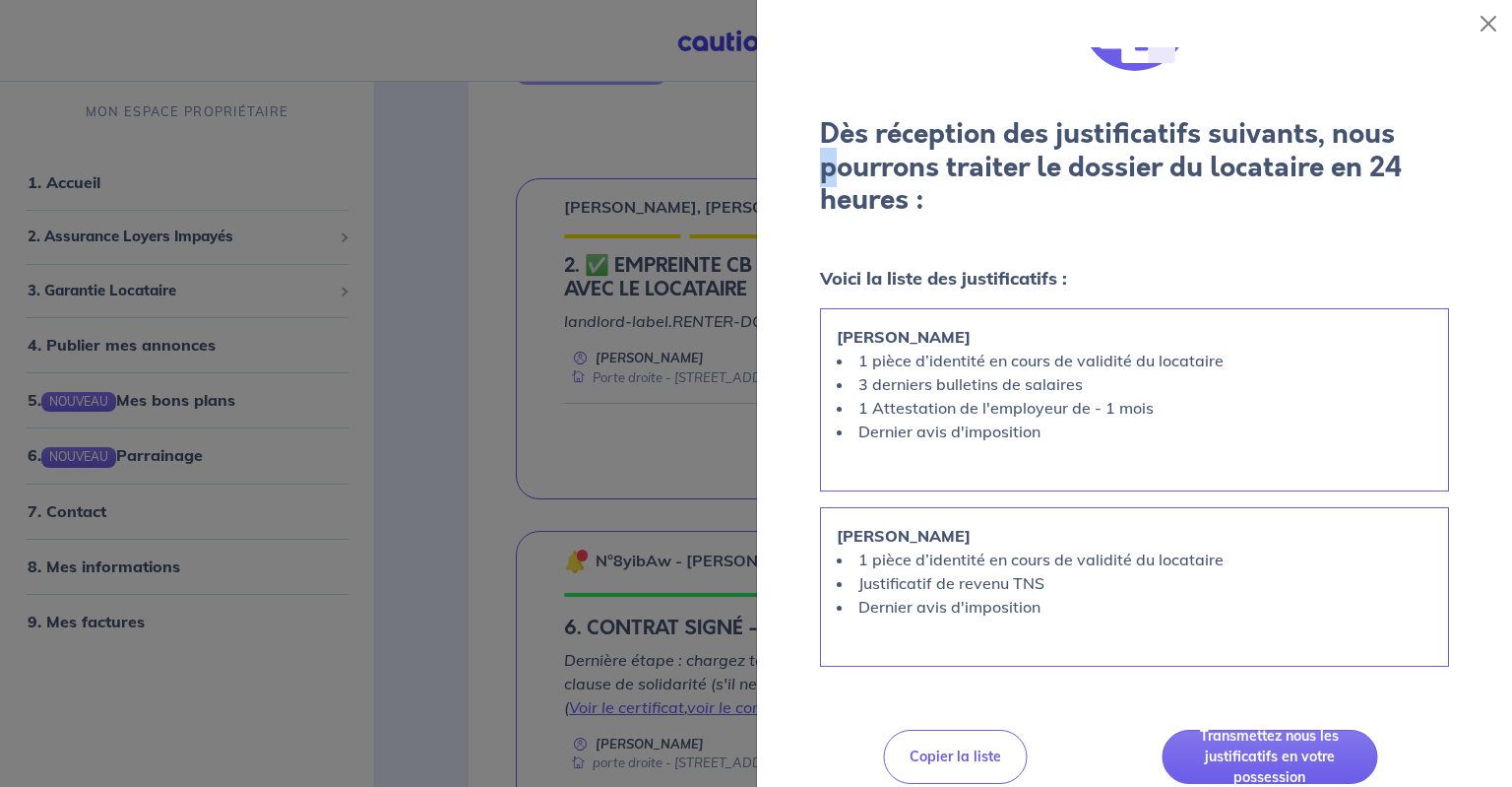 drag, startPoint x: 1271, startPoint y: 755, endPoint x: 830, endPoint y: 155, distance: 744.63481 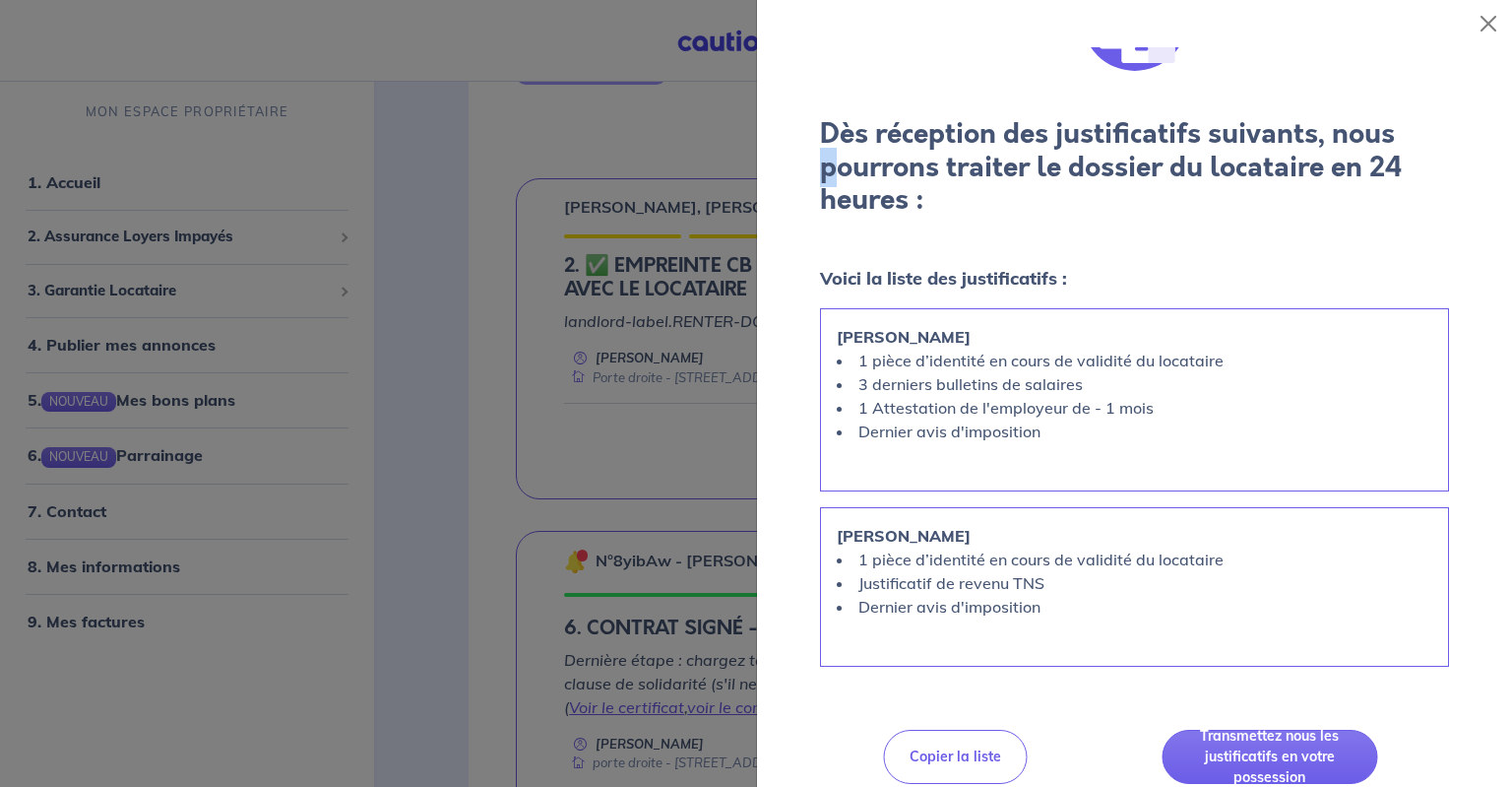 click on "Dès réception des justificatifs suivants, nous pourrons traiter le dossier du locataire en 24 heures :" at bounding box center (1134, 167) 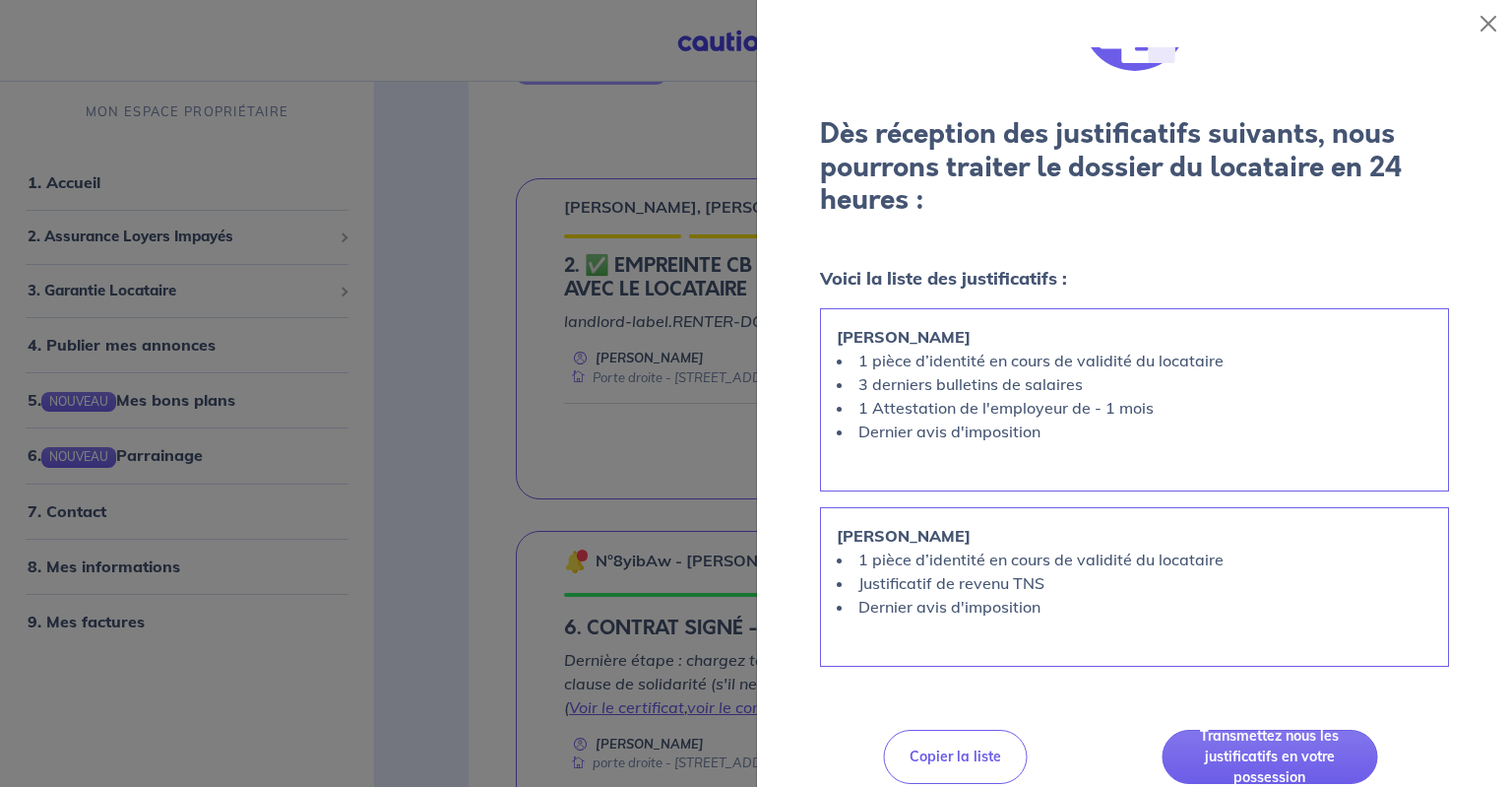click on "Dès réception des justificatifs suivants, nous pourrons traiter le dossier du locataire en 24 heures :" at bounding box center (1134, 167) 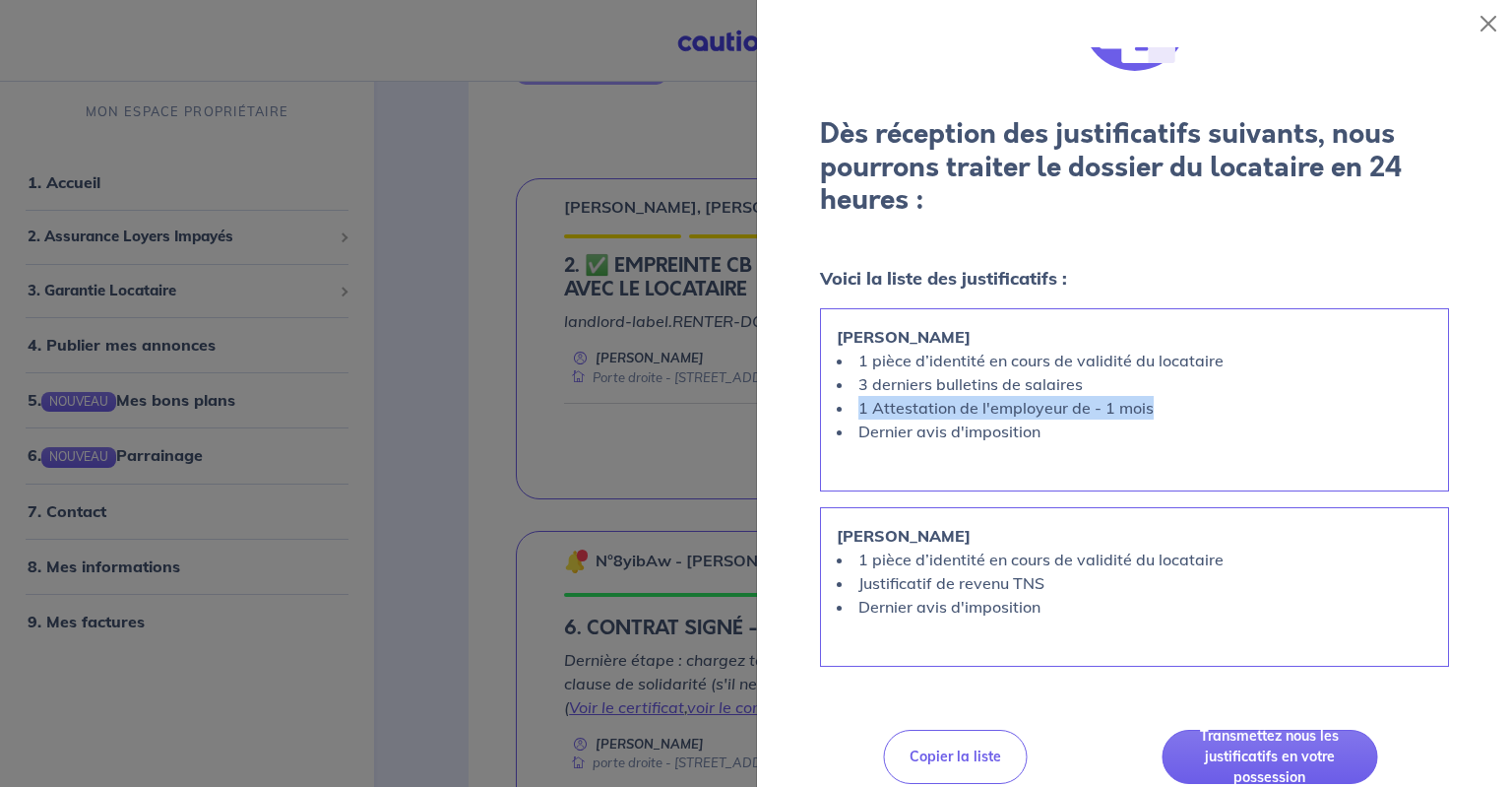 click on "Dès réception des justificatifs suivants, nous pourrons traiter le dossier du locataire en 24 heures : Voici la liste des justificatifs : [PERSON_NAME] 1 pièce d’identité en cours de validité du locataire 3 derniers bulletins de salaires 1 Attestation de l'employeur de - 1 mois Dernier avis d'imposition [PERSON_NAME] 1 pièce d’identité en cours de validité du locataire Justificatif de revenu TNS Dernier avis d'imposition Copier la liste Transmettez nous les justificatifs en votre possession" at bounding box center (1134, 393) 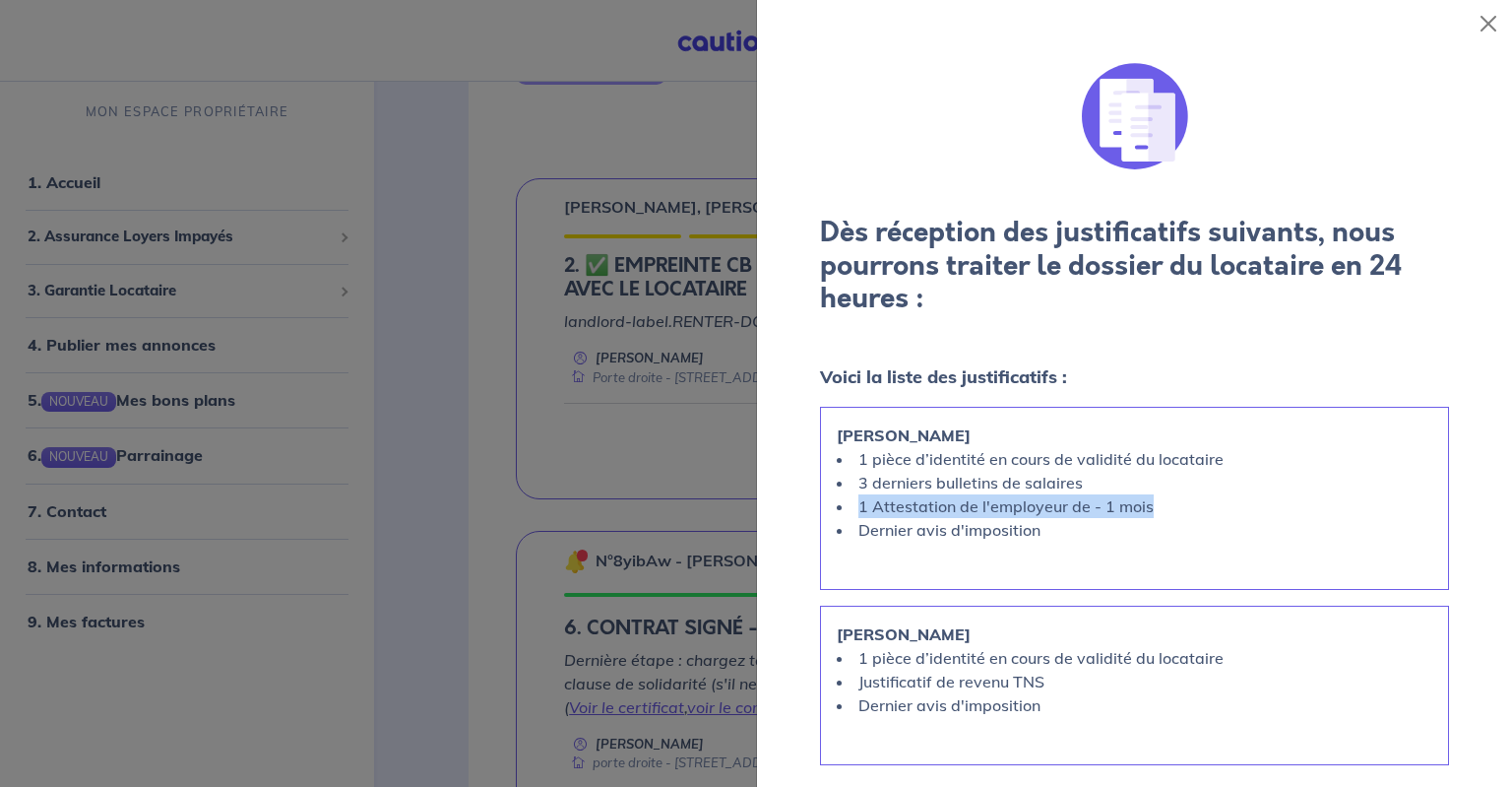 scroll, scrollTop: 98, scrollLeft: 0, axis: vertical 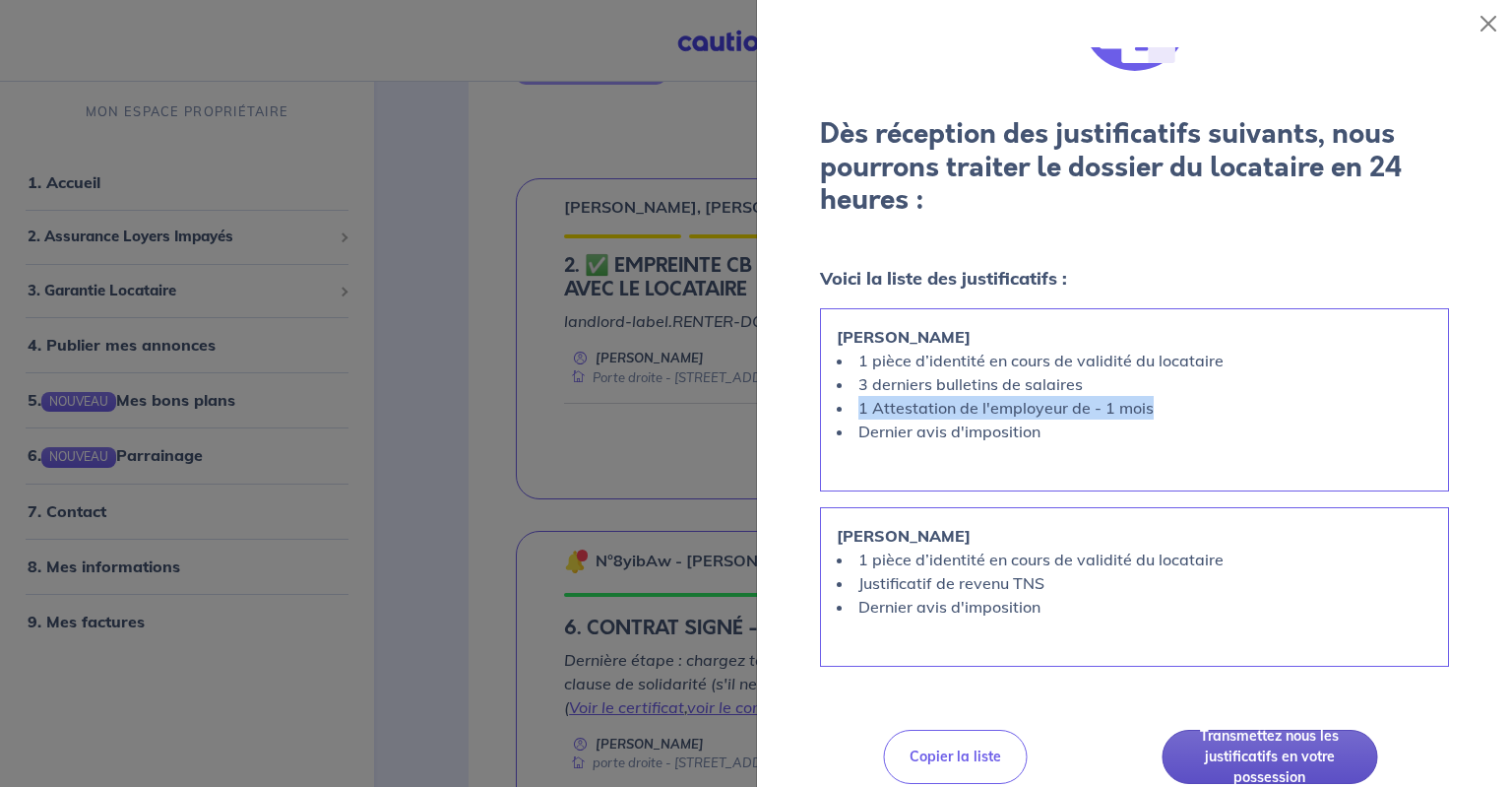 click on "Transmettez nous les justificatifs en votre possession" at bounding box center (1270, 756) 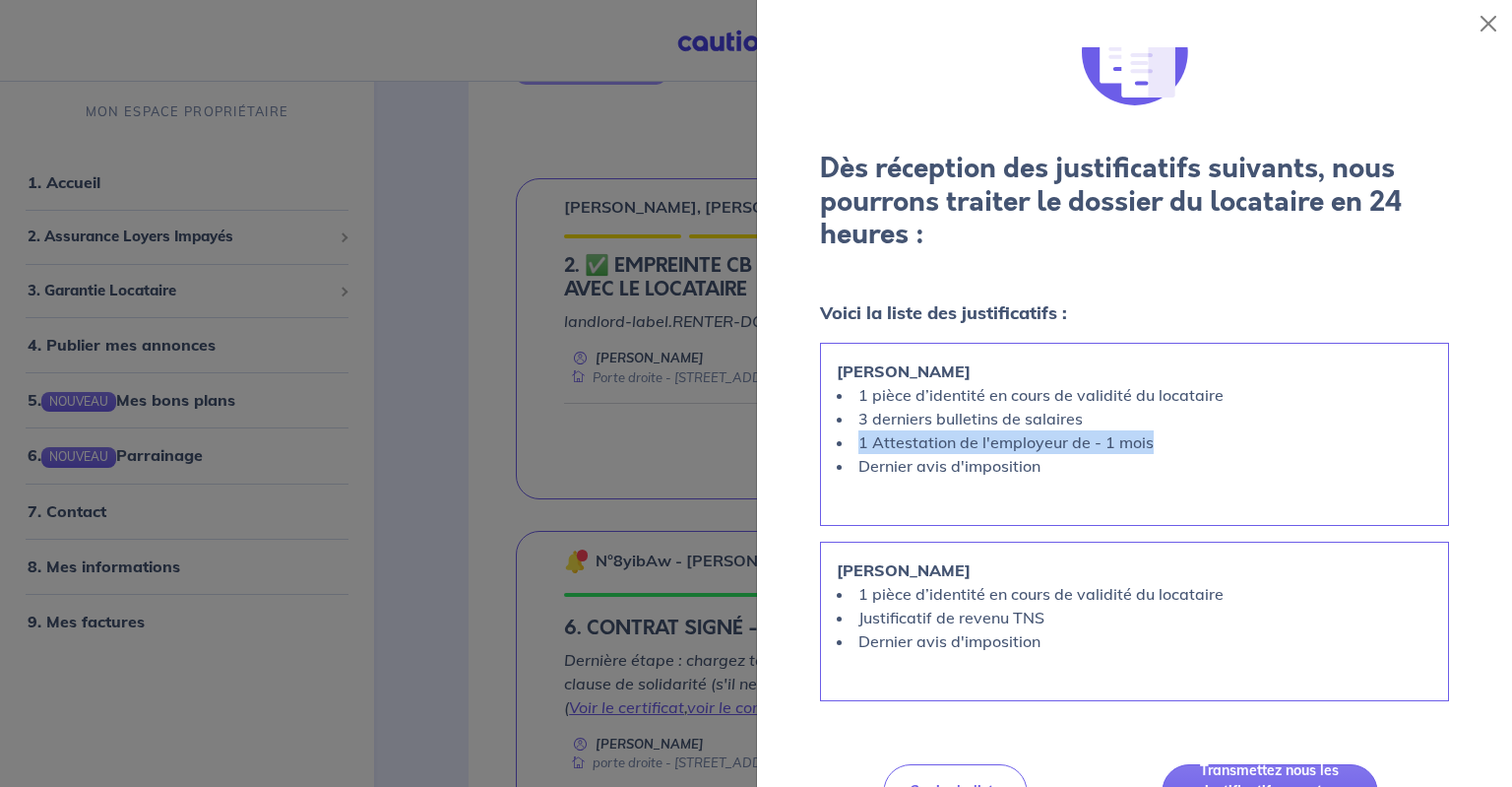 scroll, scrollTop: 98, scrollLeft: 0, axis: vertical 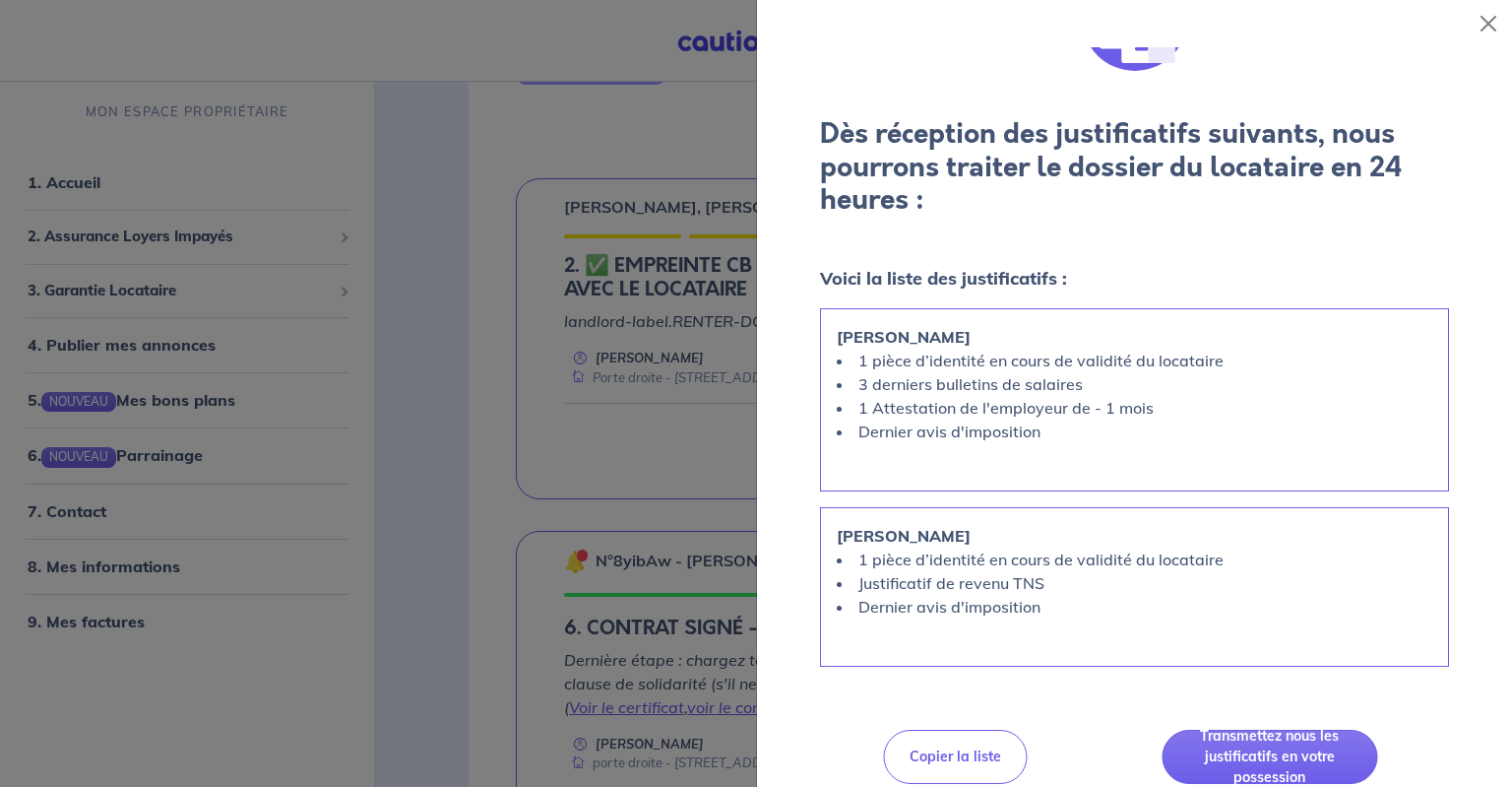 click on "Voici la liste des justificatifs :" at bounding box center [943, 278] 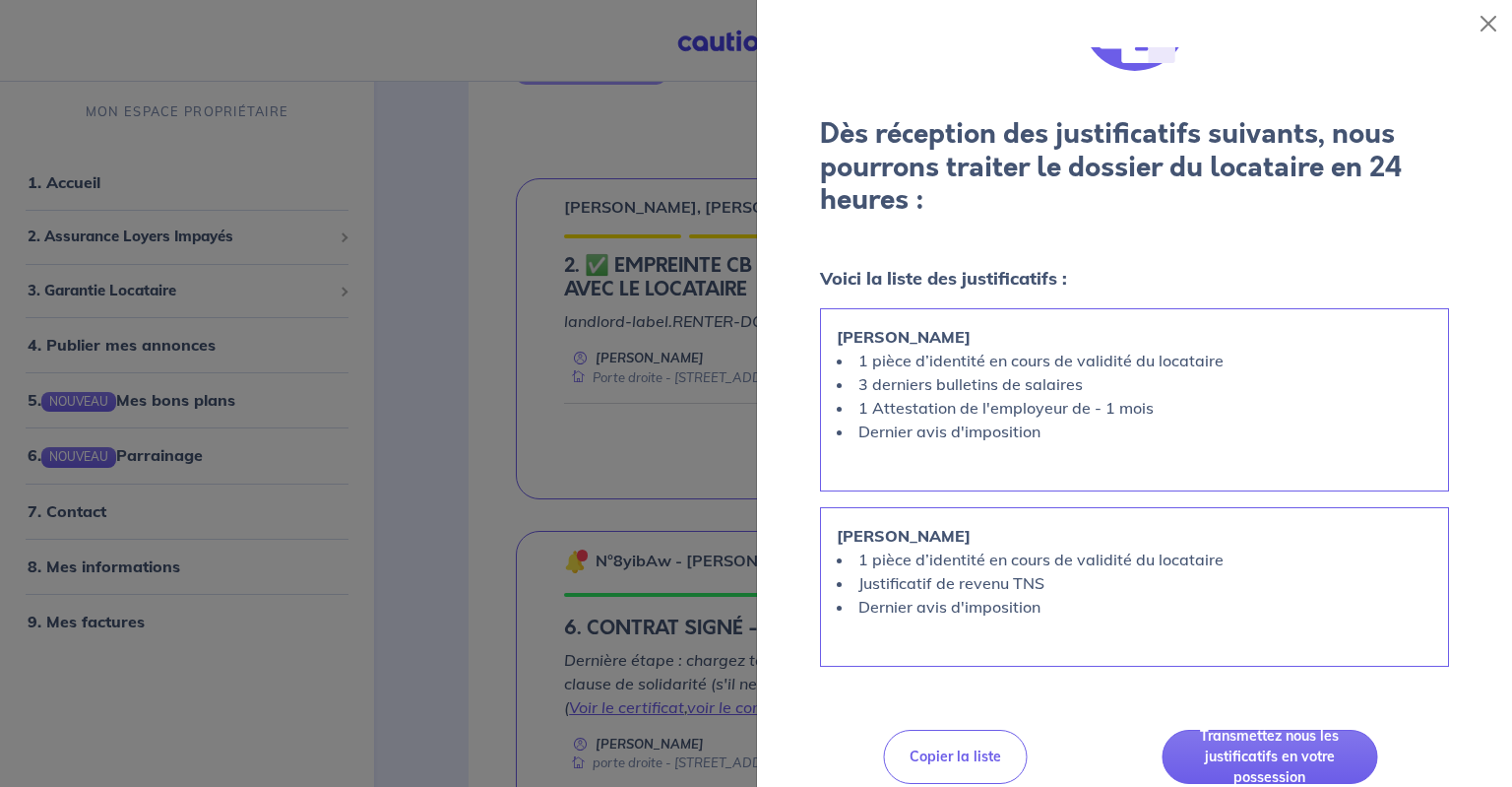 click on "Dès réception des justificatifs suivants, nous pourrons traiter le dossier du locataire en 24 heures : Voici la liste des justificatifs : [PERSON_NAME] 1 pièce d’identité en cours de validité du locataire 3 derniers bulletins de salaires 1 Attestation de l'employeur de - 1 mois Dernier avis d'imposition [PERSON_NAME] 1 pièce d’identité en cours de validité du locataire Justificatif de revenu TNS Dernier avis d'imposition Copier la liste Transmettez nous les justificatifs en votre possession" at bounding box center [1134, 393] 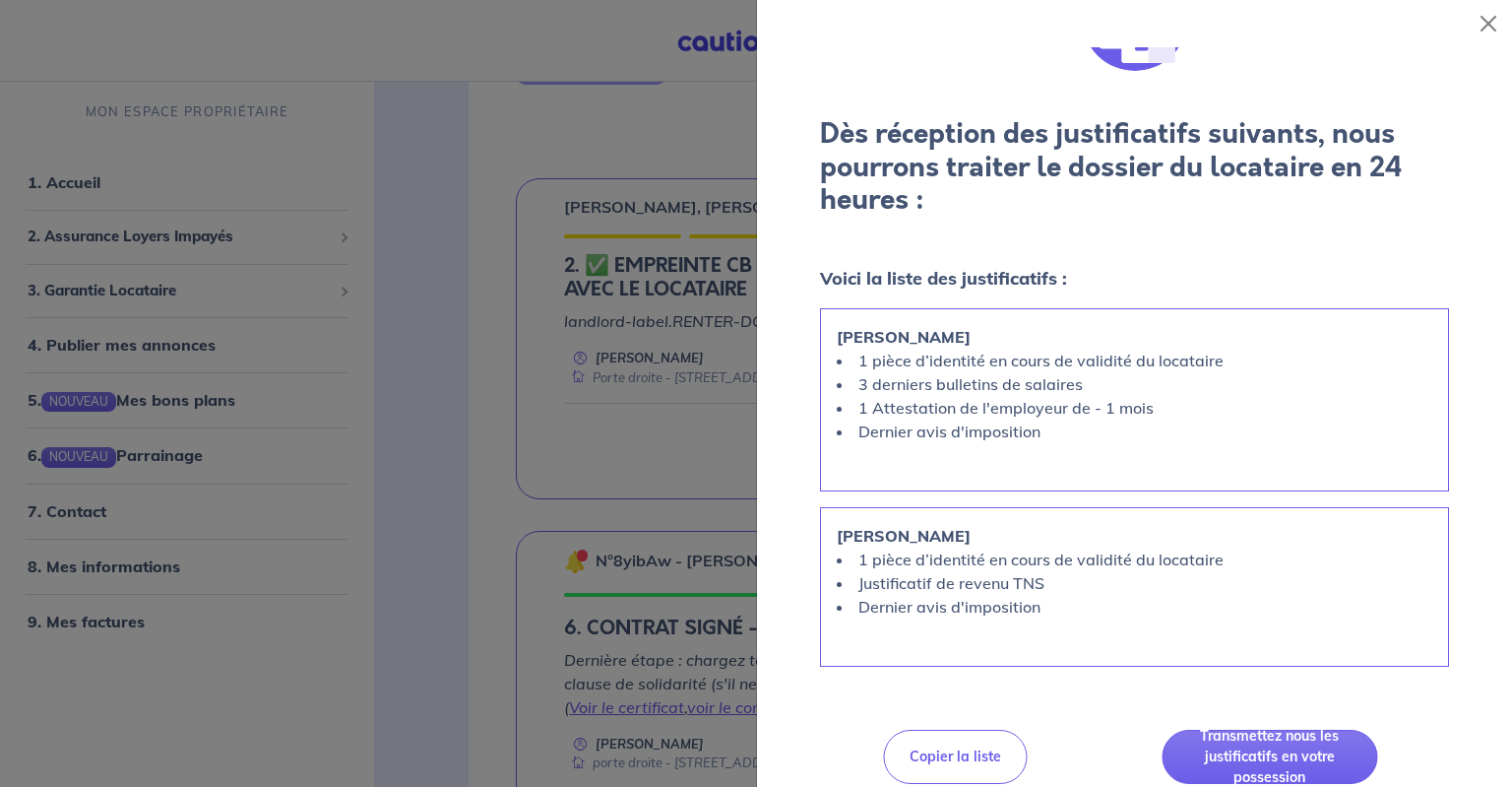 click at bounding box center [756, 393] 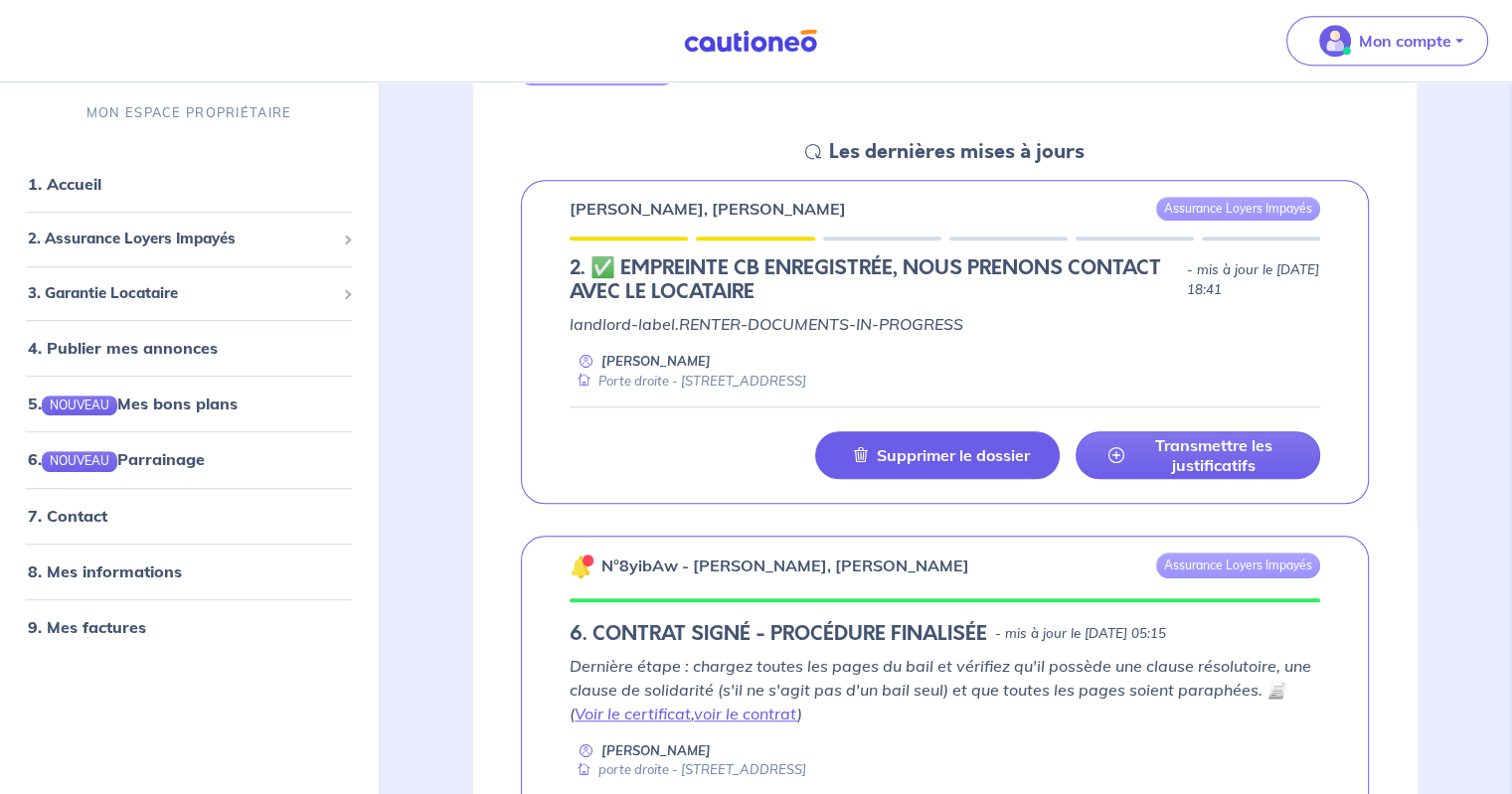 click on "Transmettre les justificatifs" at bounding box center [1198, 455] 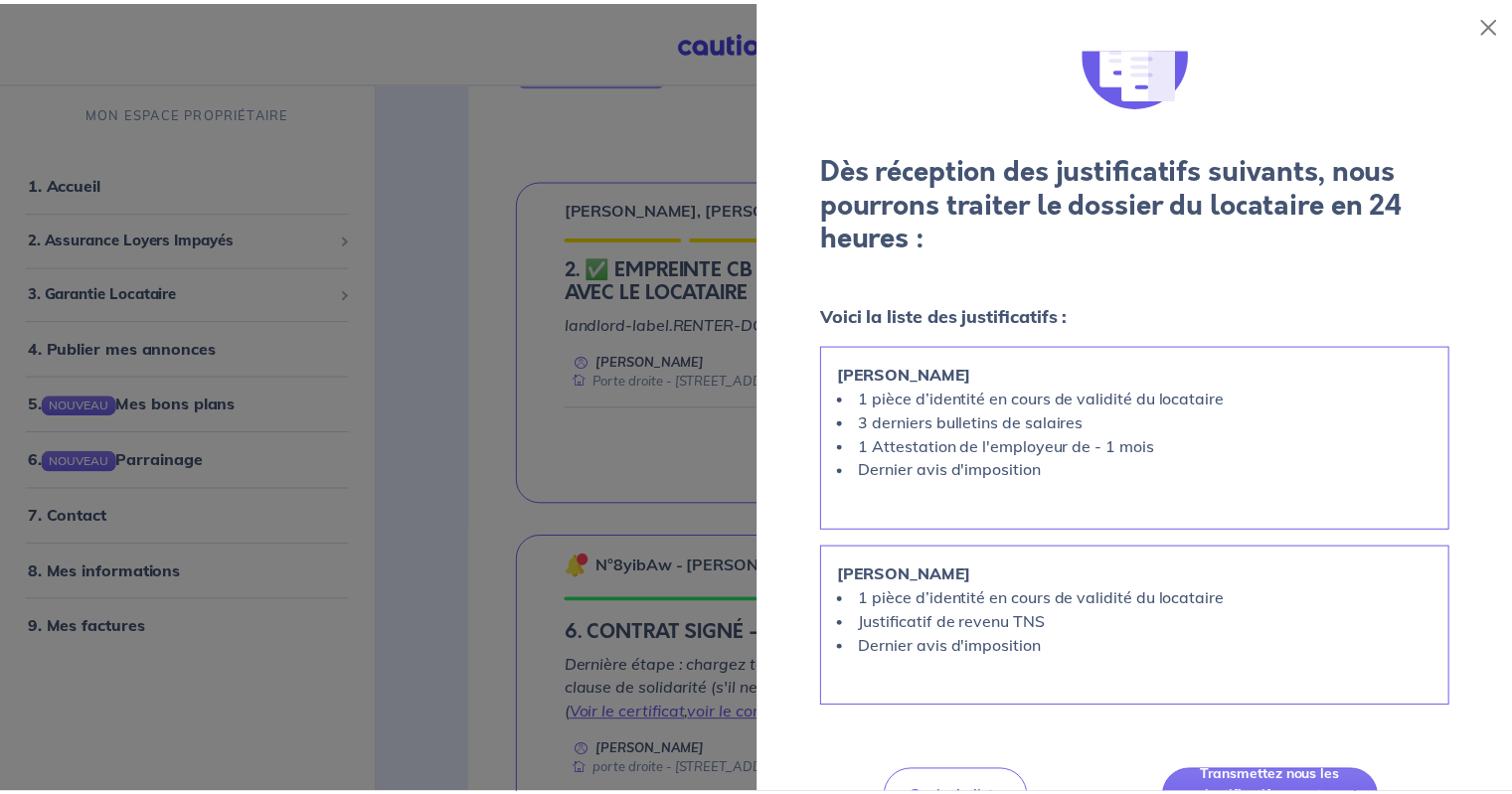 scroll, scrollTop: 99, scrollLeft: 0, axis: vertical 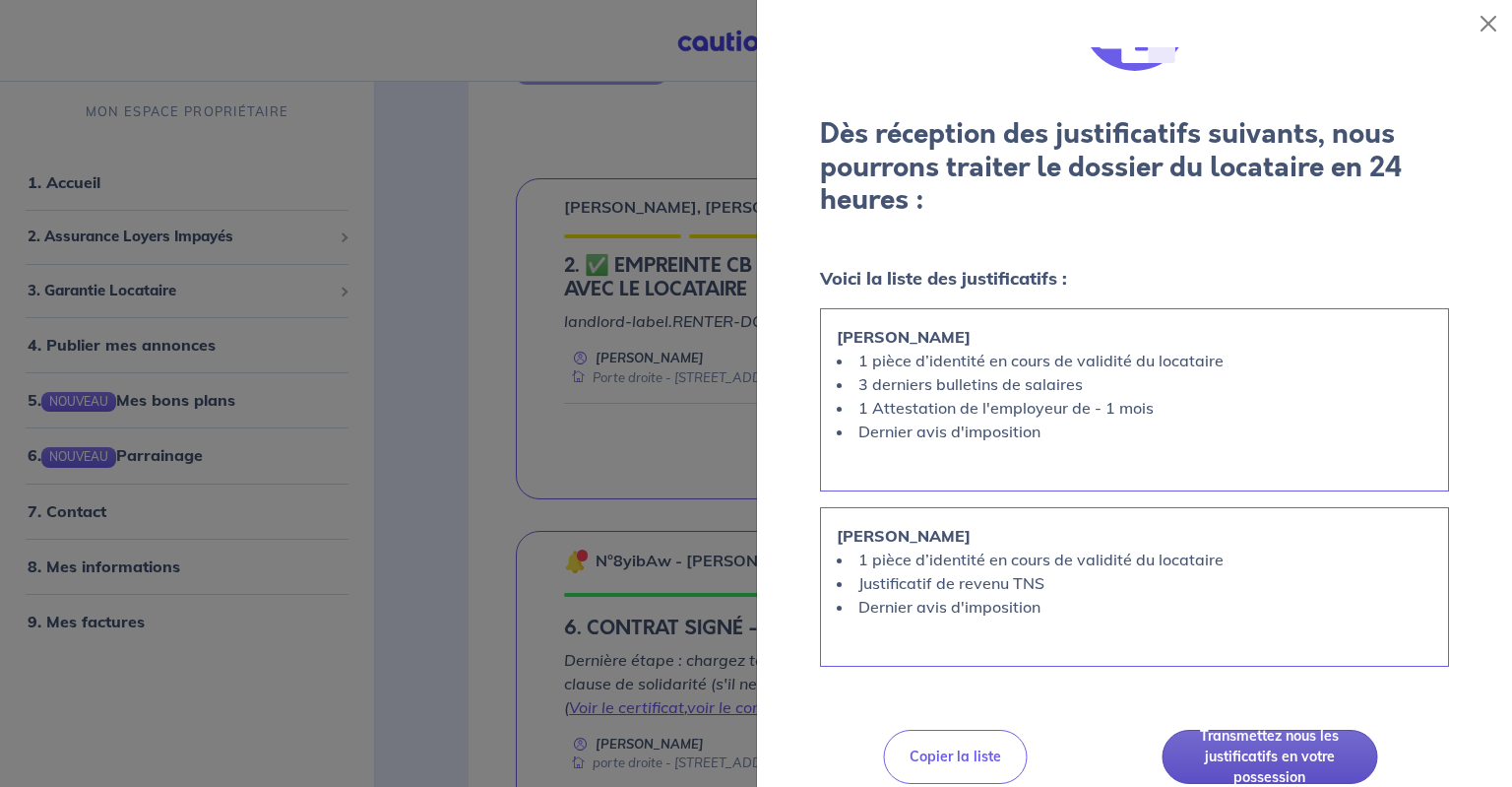 click on "Transmettez nous les justificatifs en votre possession" at bounding box center [1270, 756] 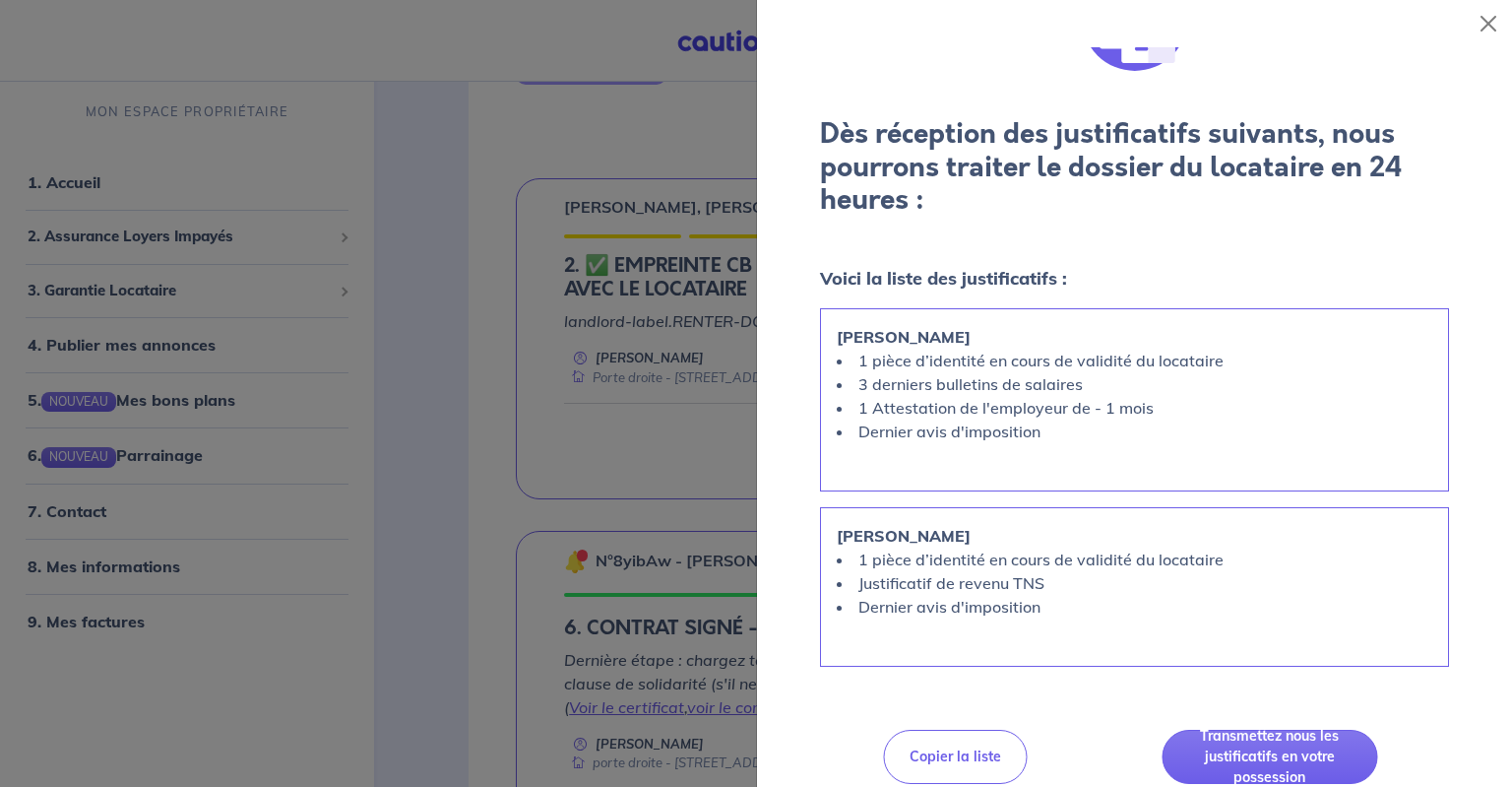 click at bounding box center (756, 393) 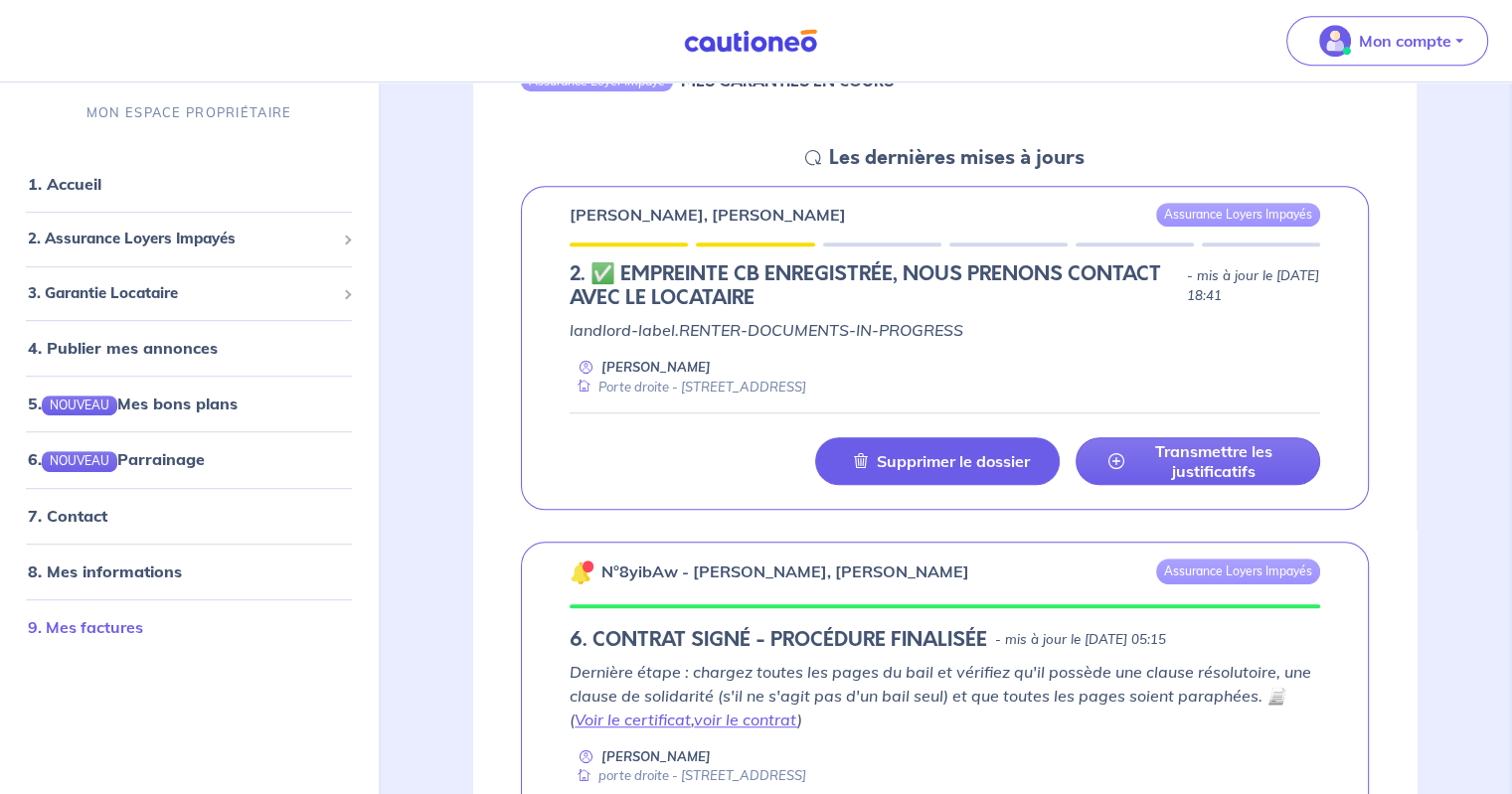 scroll, scrollTop: 994, scrollLeft: 0, axis: vertical 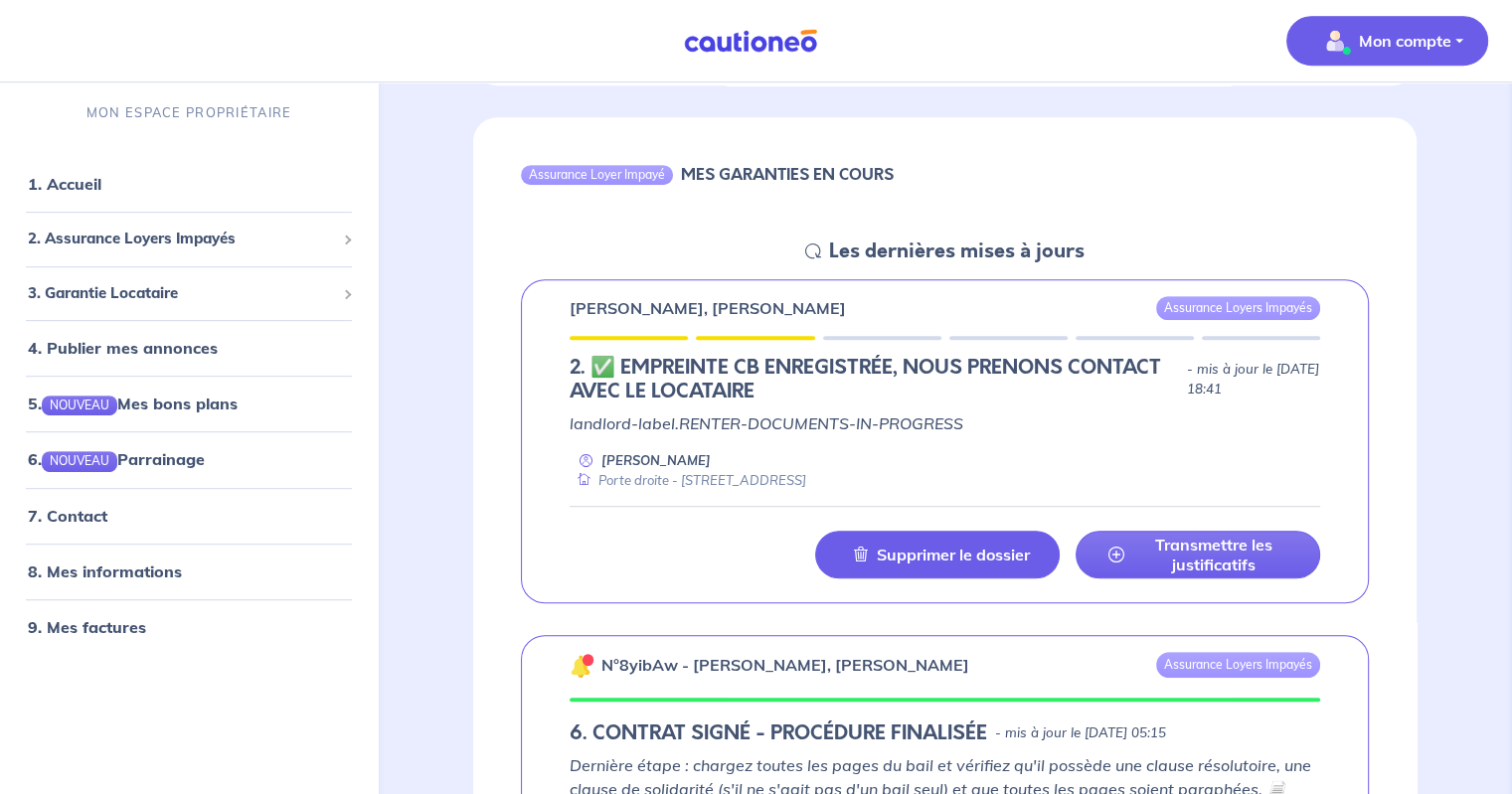 click on "Mon compte" at bounding box center (1381, 41) 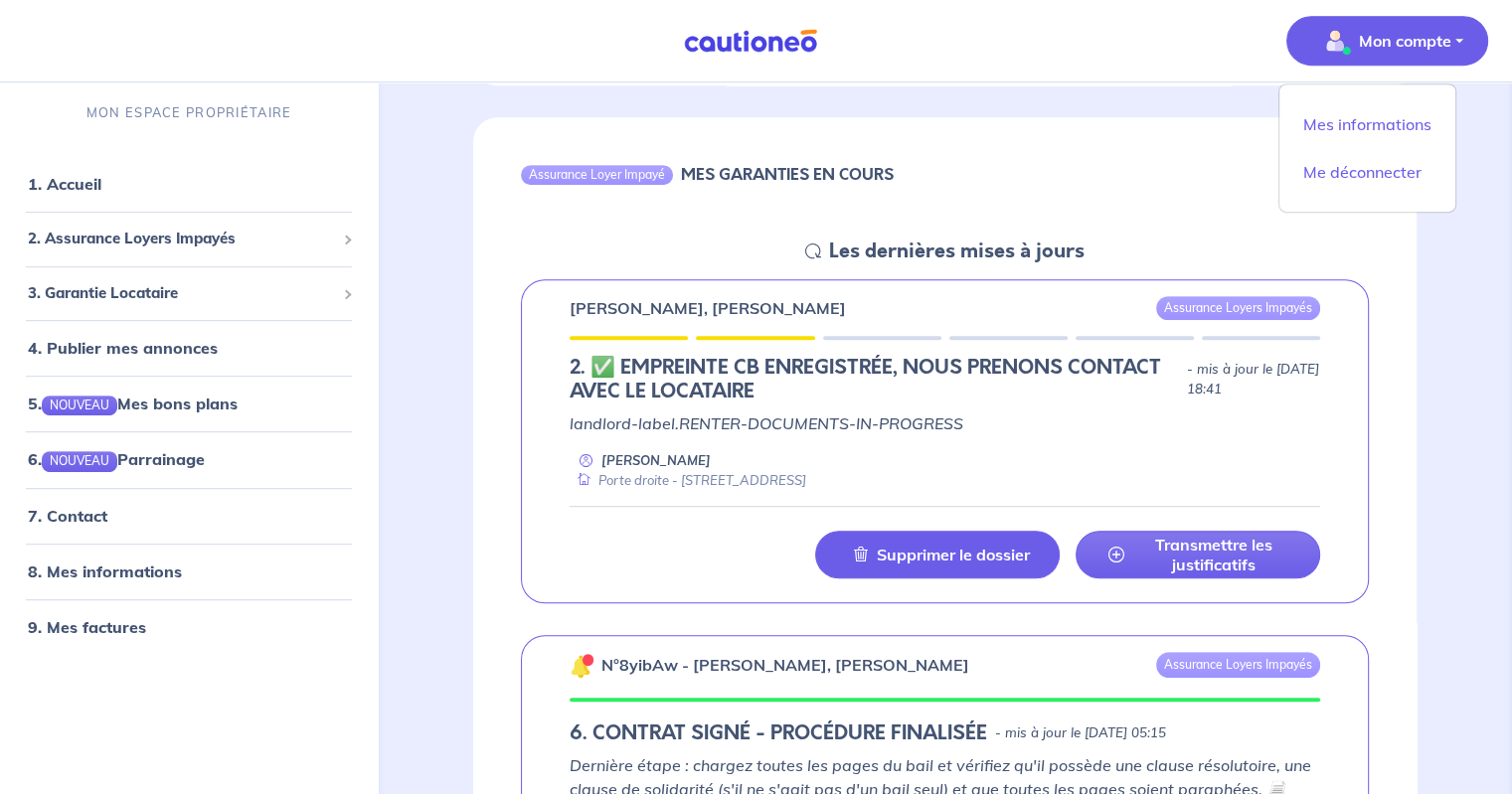 click at bounding box center [751, 41] 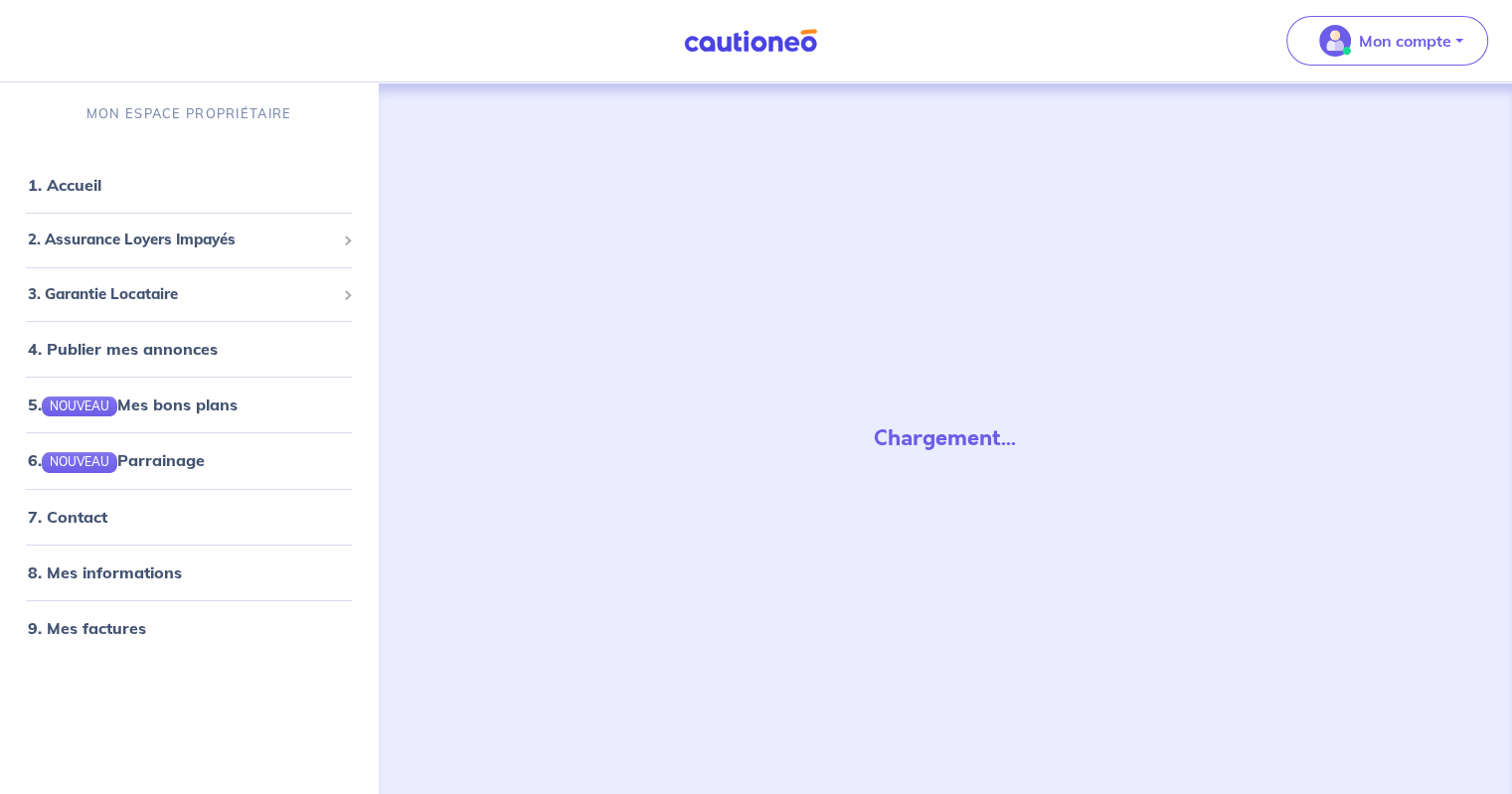 scroll, scrollTop: 0, scrollLeft: 0, axis: both 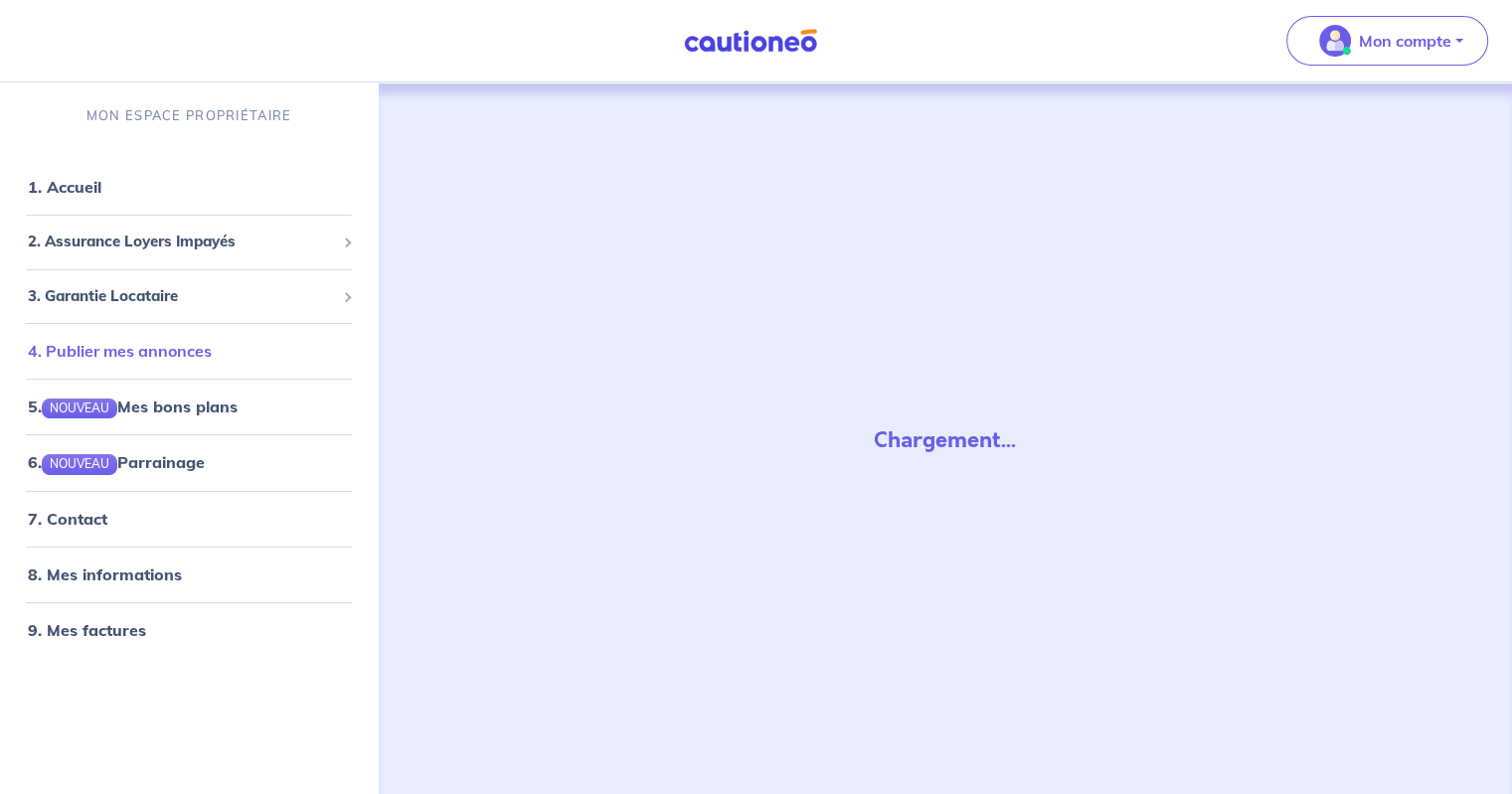 click on "4. Publier mes annonces" at bounding box center (119, 351) 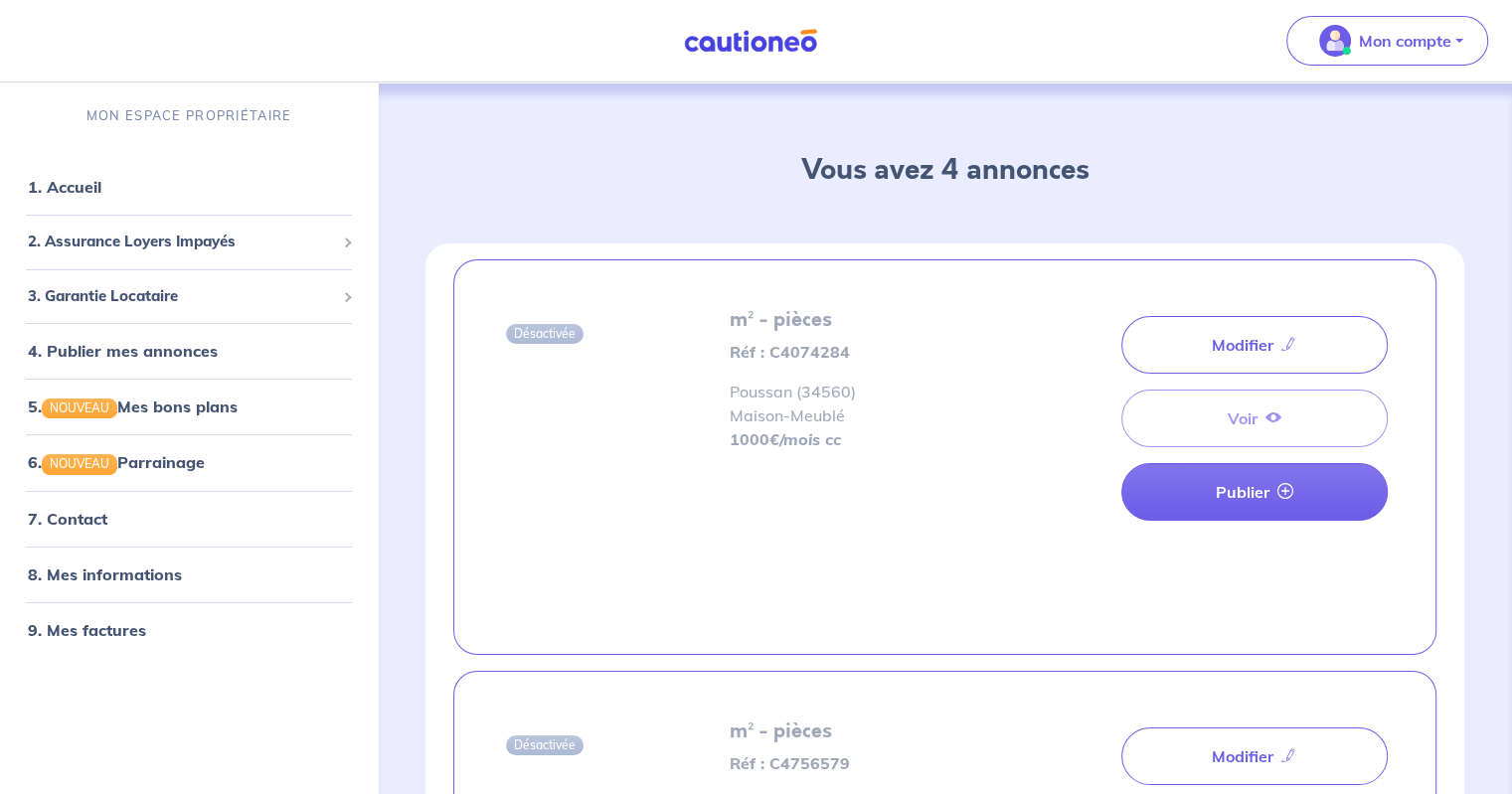 click on "1. Accueil 2. Assurance Loyers Impayés Souscrire Suivre mes dossiers Mes contrats signés [PERSON_NAME] l'assurance 3. Garantie Locataire Tester un dossier Suivre mes dossiers Valider un locataire Inviter un locataire Mes garanties signées Découvrir la garantie 4. Publier mes annonces 5.  NOUVEAU  Mes bons plans 6.  NOUVEAU  Parrainage 7. Contact 8. Mes informations 9. Mes factures" at bounding box center (189, 407) 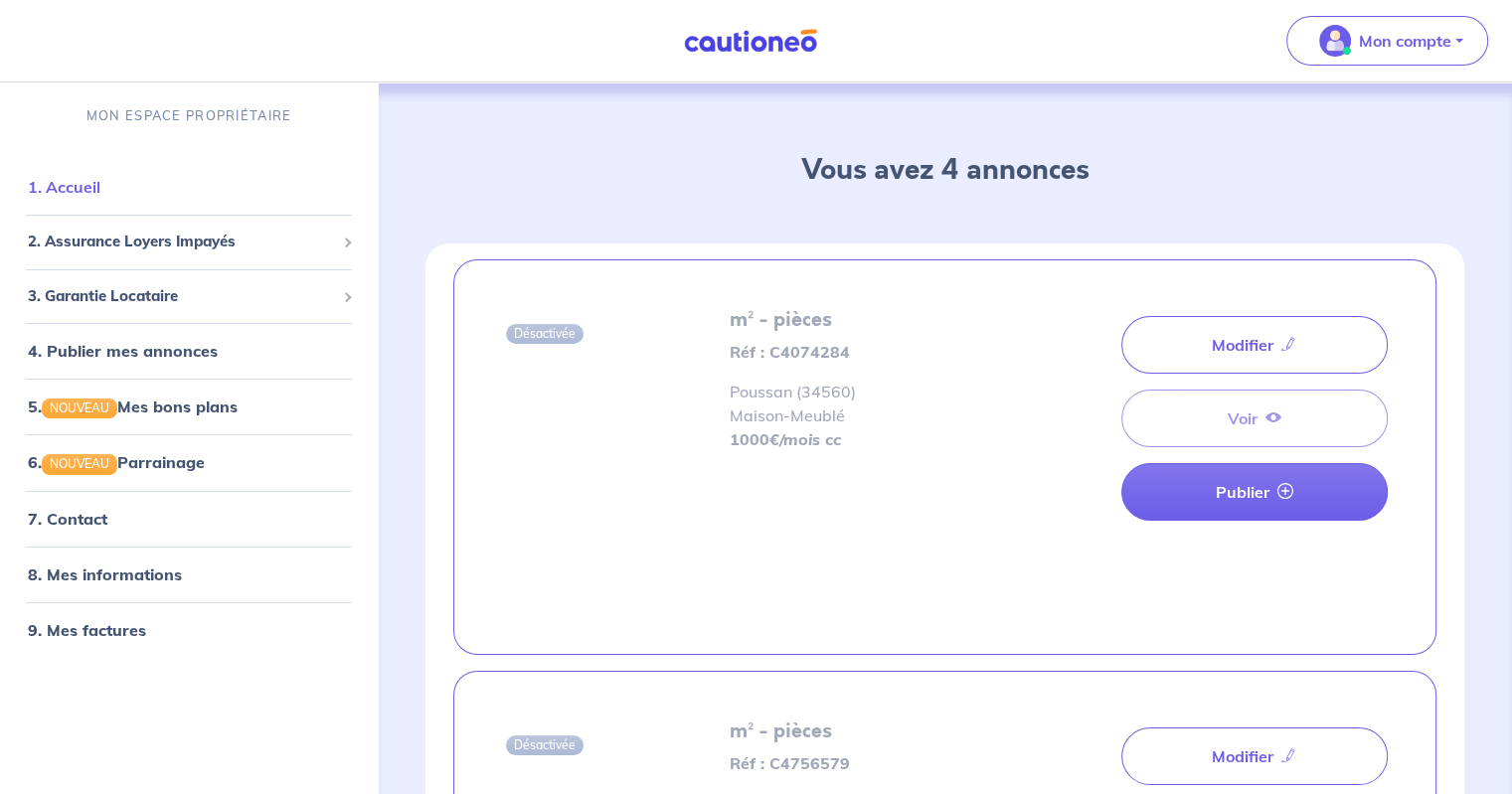 click on "1. Accueil" at bounding box center [64, 187] 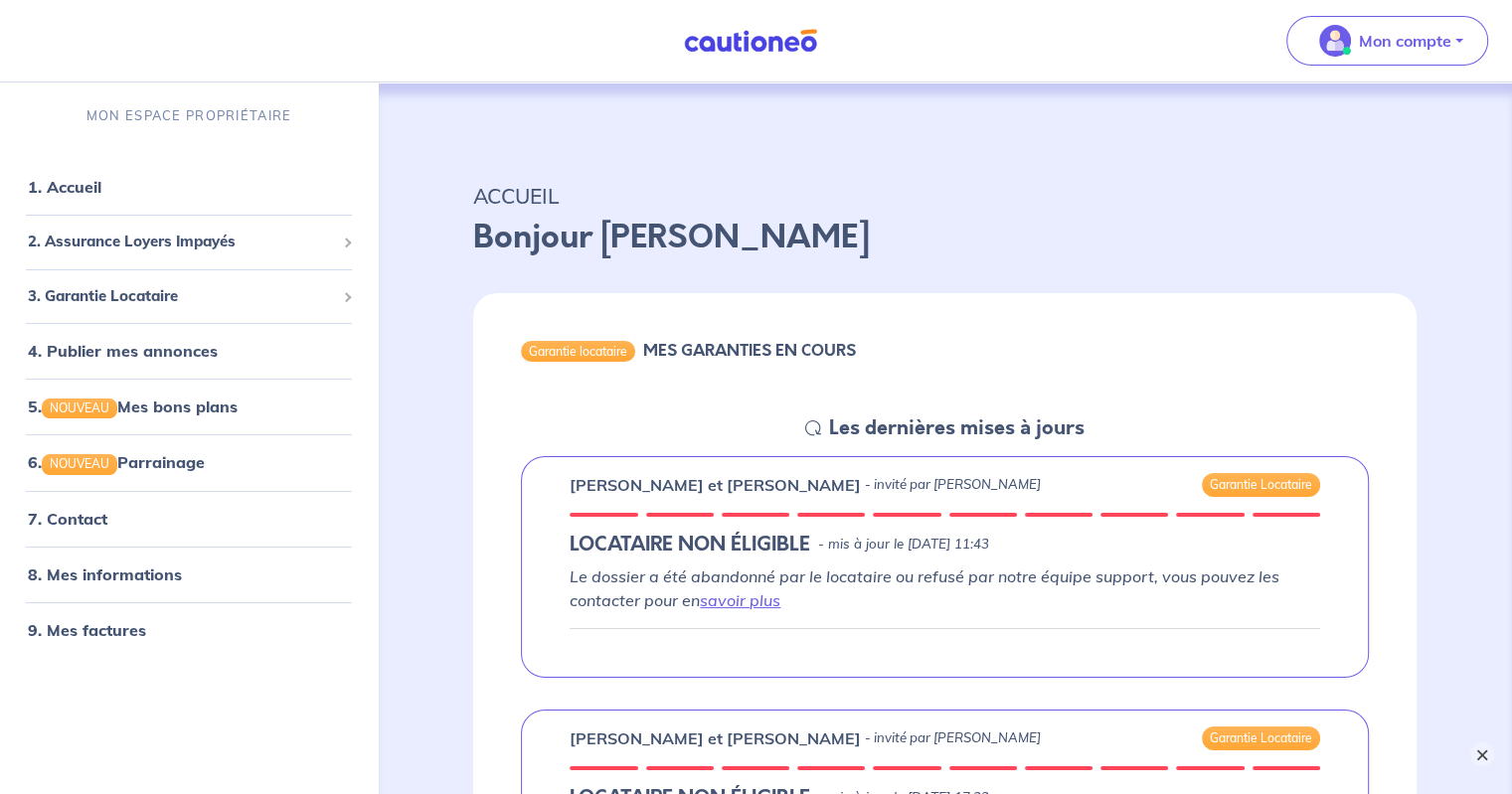 click on "×" at bounding box center (1482, 754) 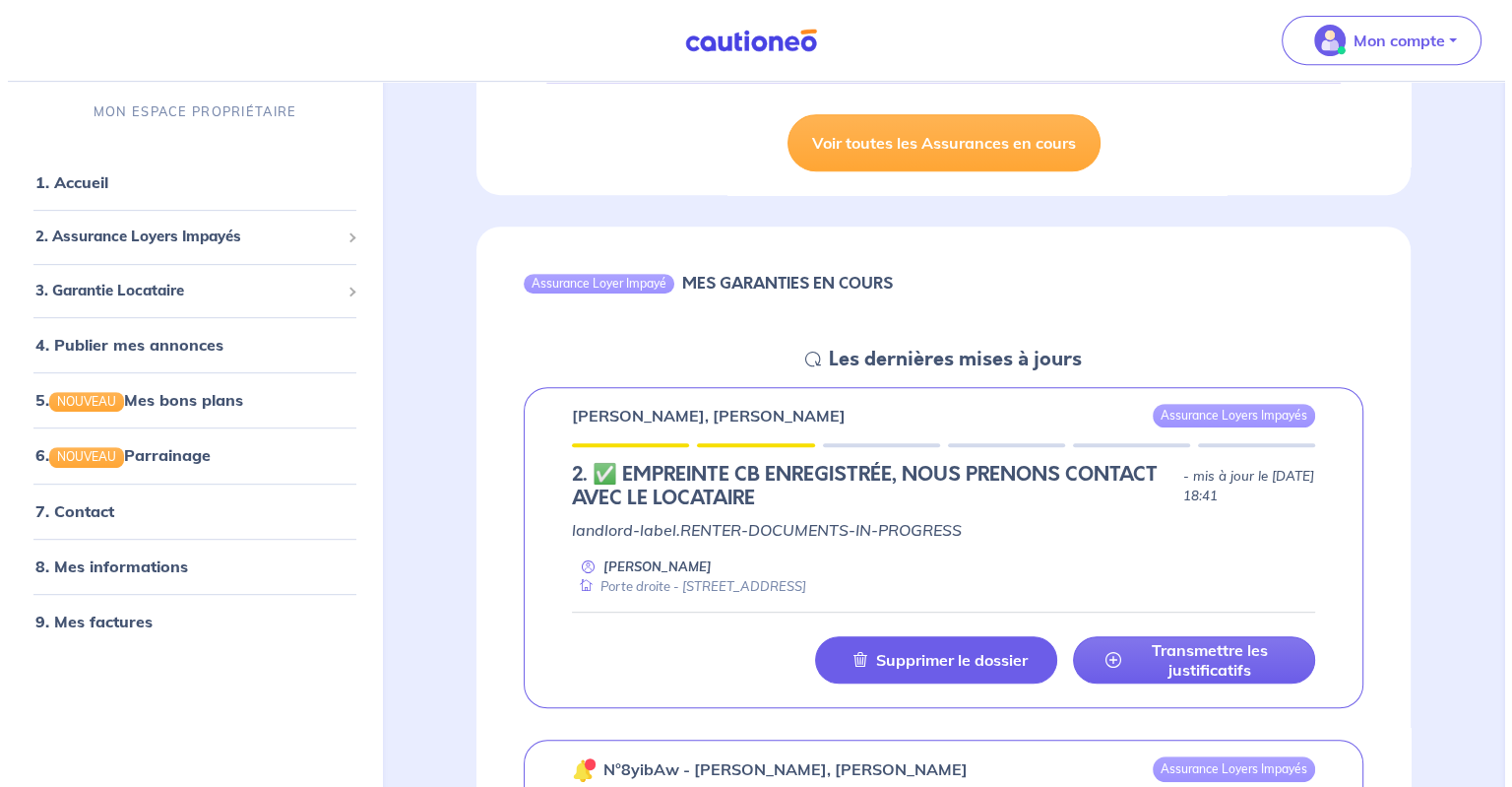 scroll, scrollTop: 1083, scrollLeft: 0, axis: vertical 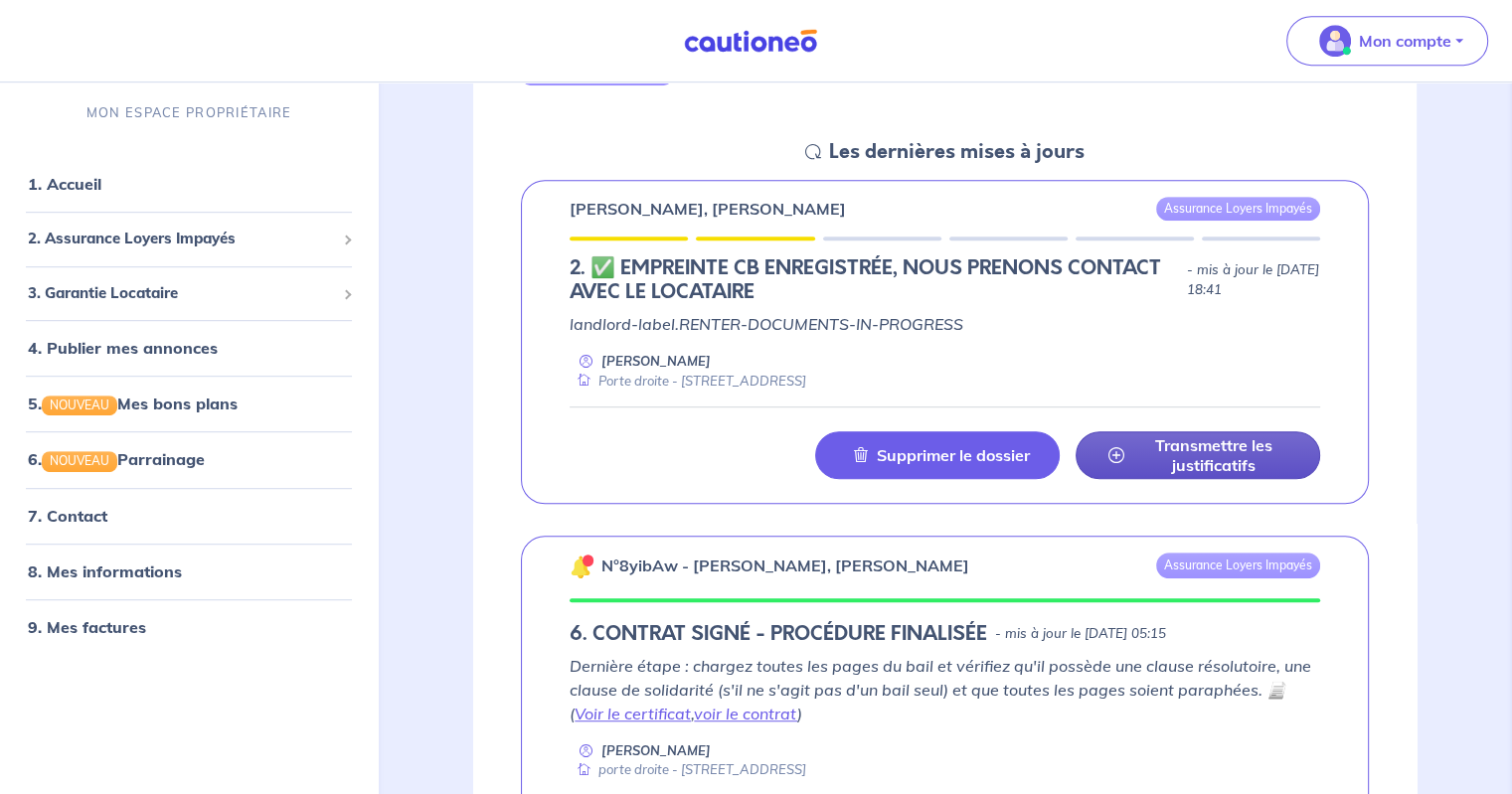 click on "Transmettre les justificatifs" at bounding box center (1214, 455) 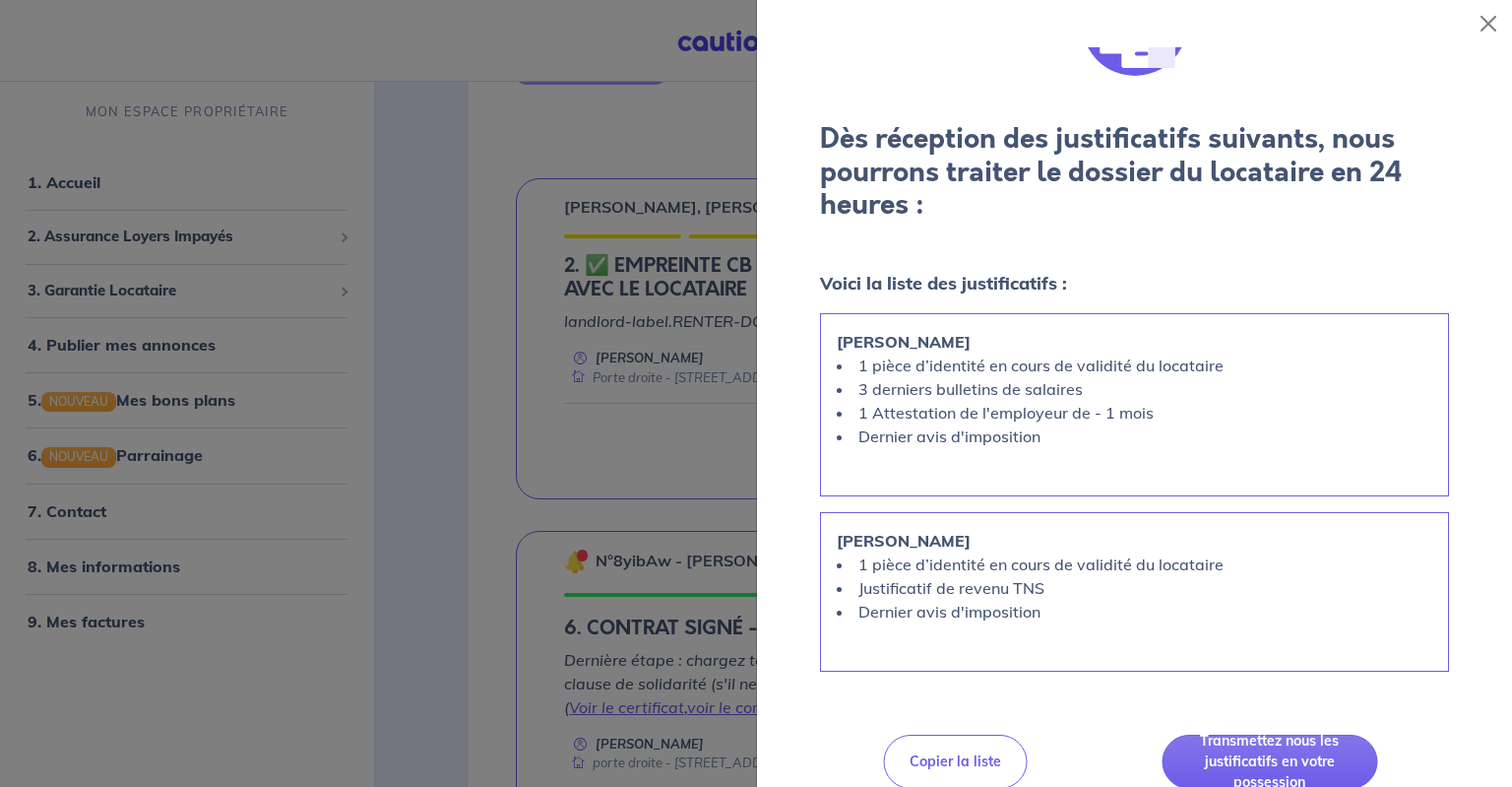 scroll, scrollTop: 98, scrollLeft: 0, axis: vertical 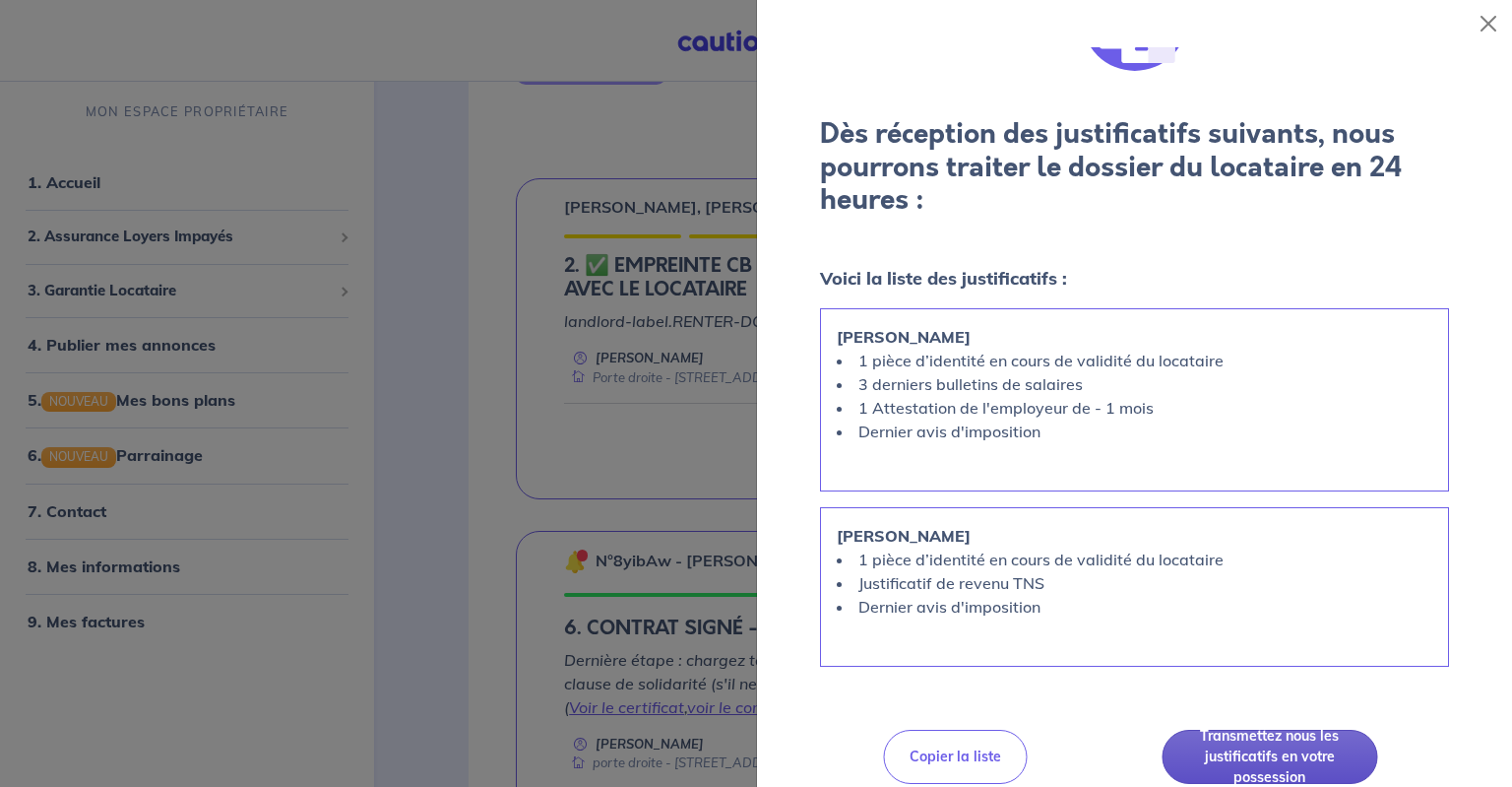 click on "Transmettez nous les justificatifs en votre possession" at bounding box center [1270, 756] 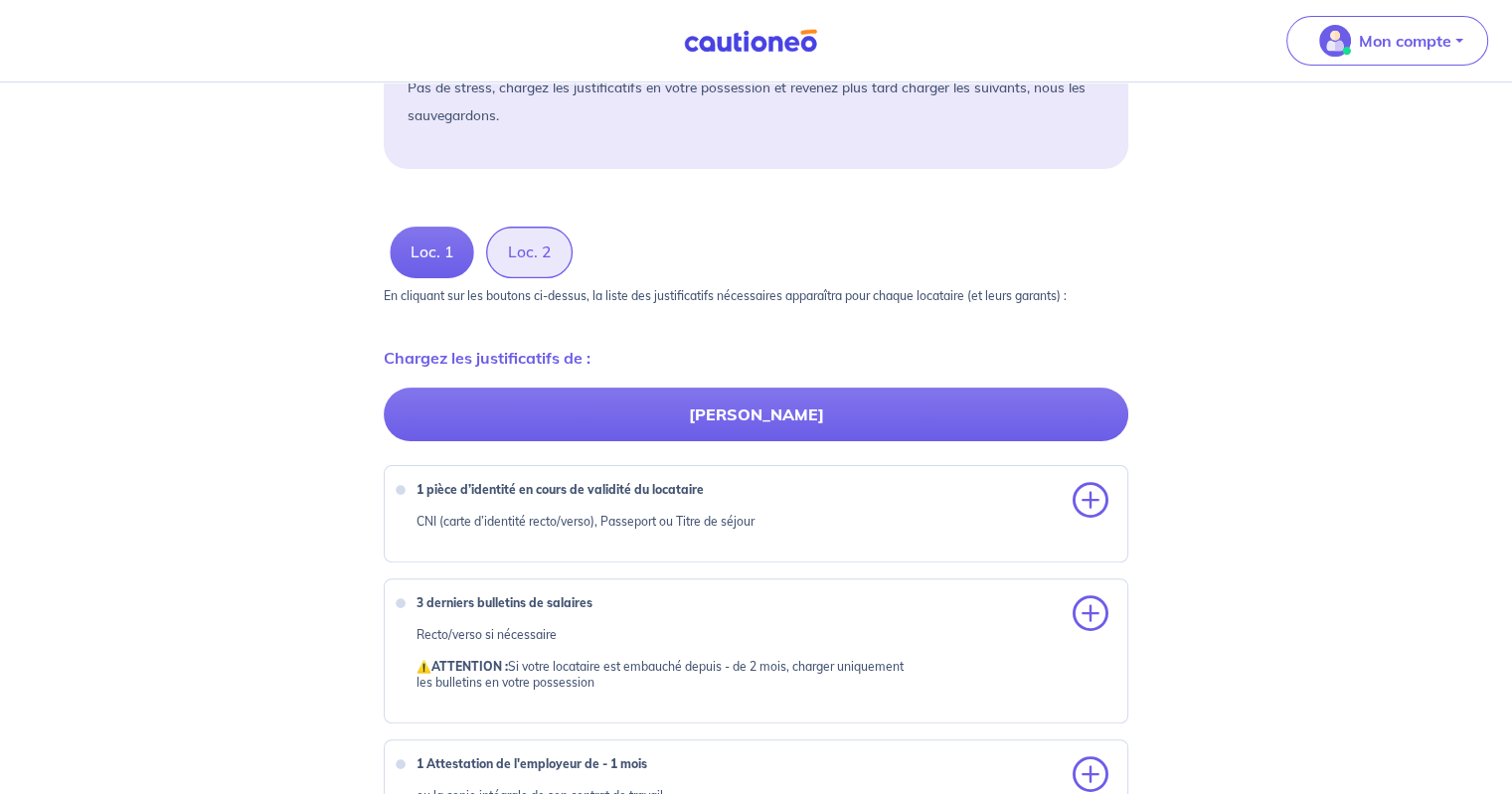 scroll, scrollTop: 596, scrollLeft: 0, axis: vertical 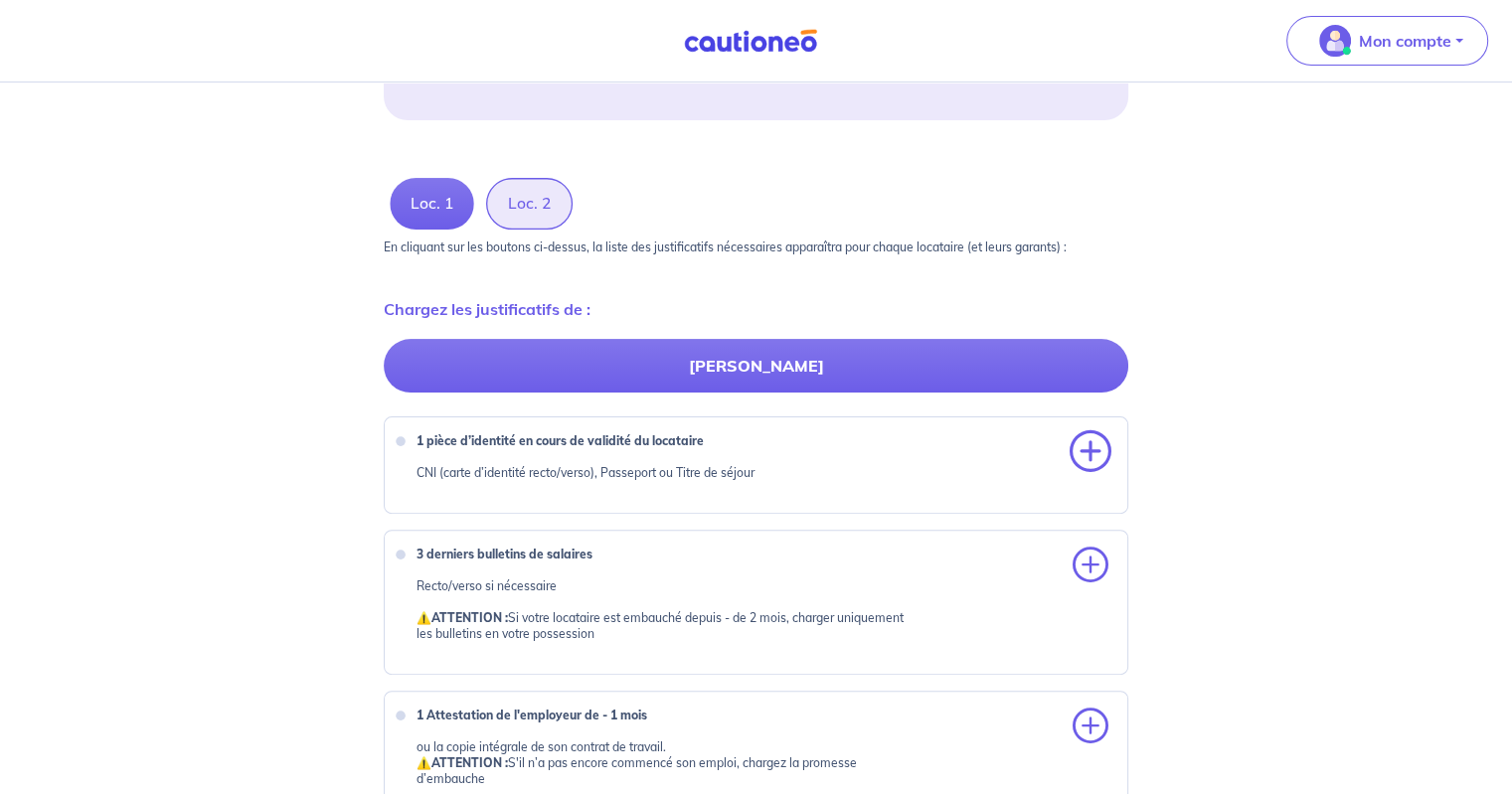 click at bounding box center (1091, 452) 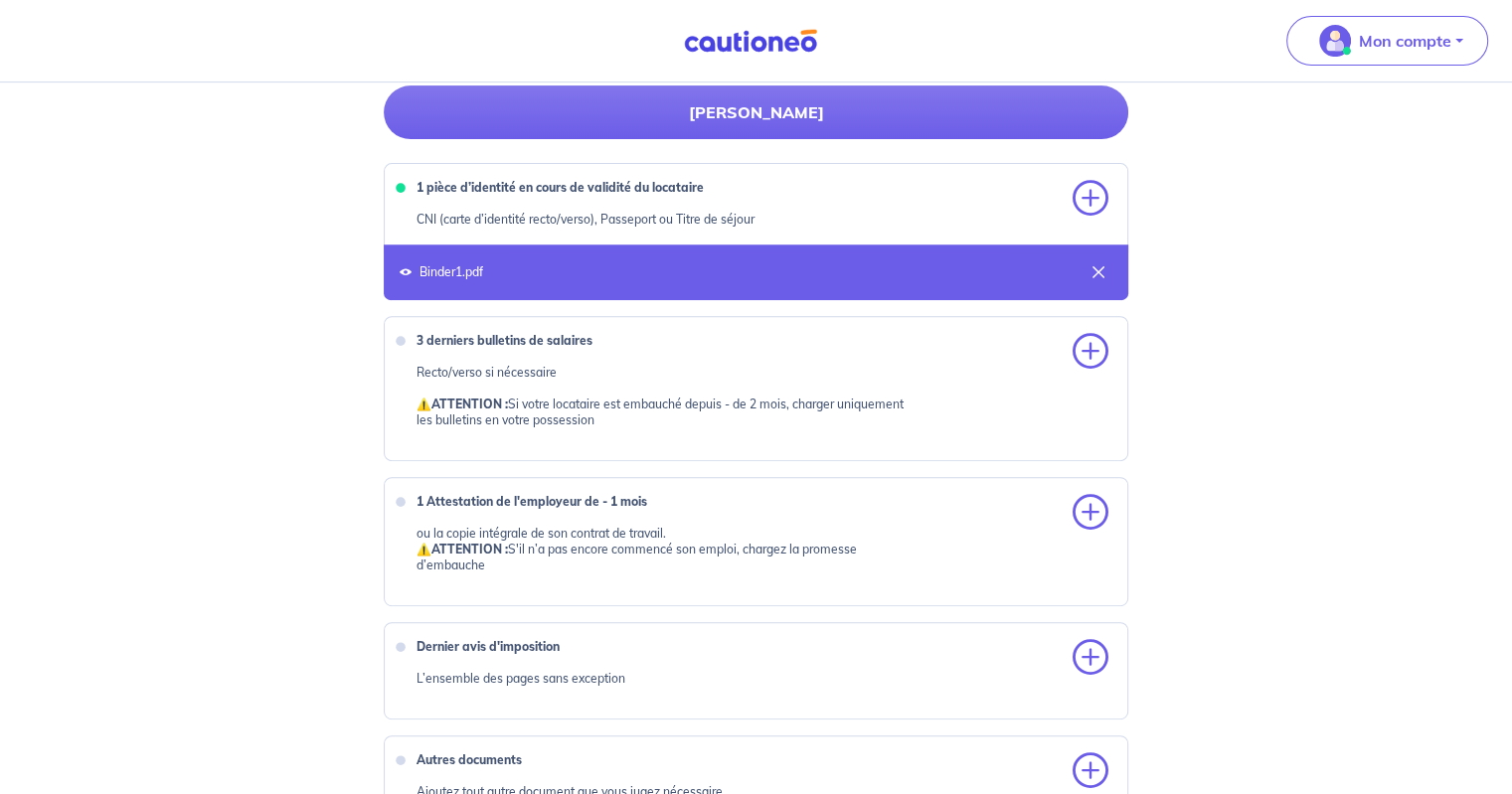 scroll, scrollTop: 795, scrollLeft: 0, axis: vertical 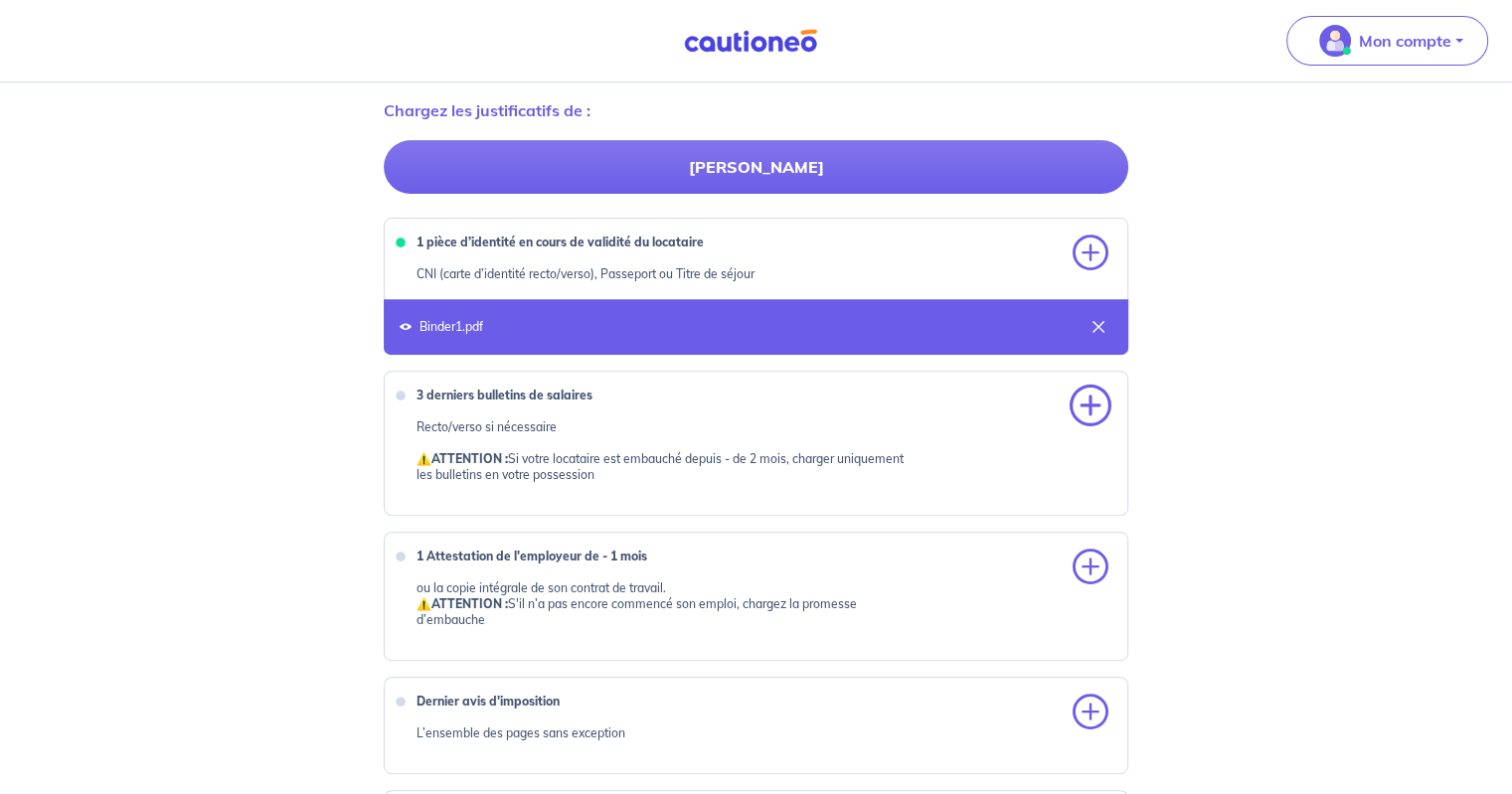 click at bounding box center (1091, 406) 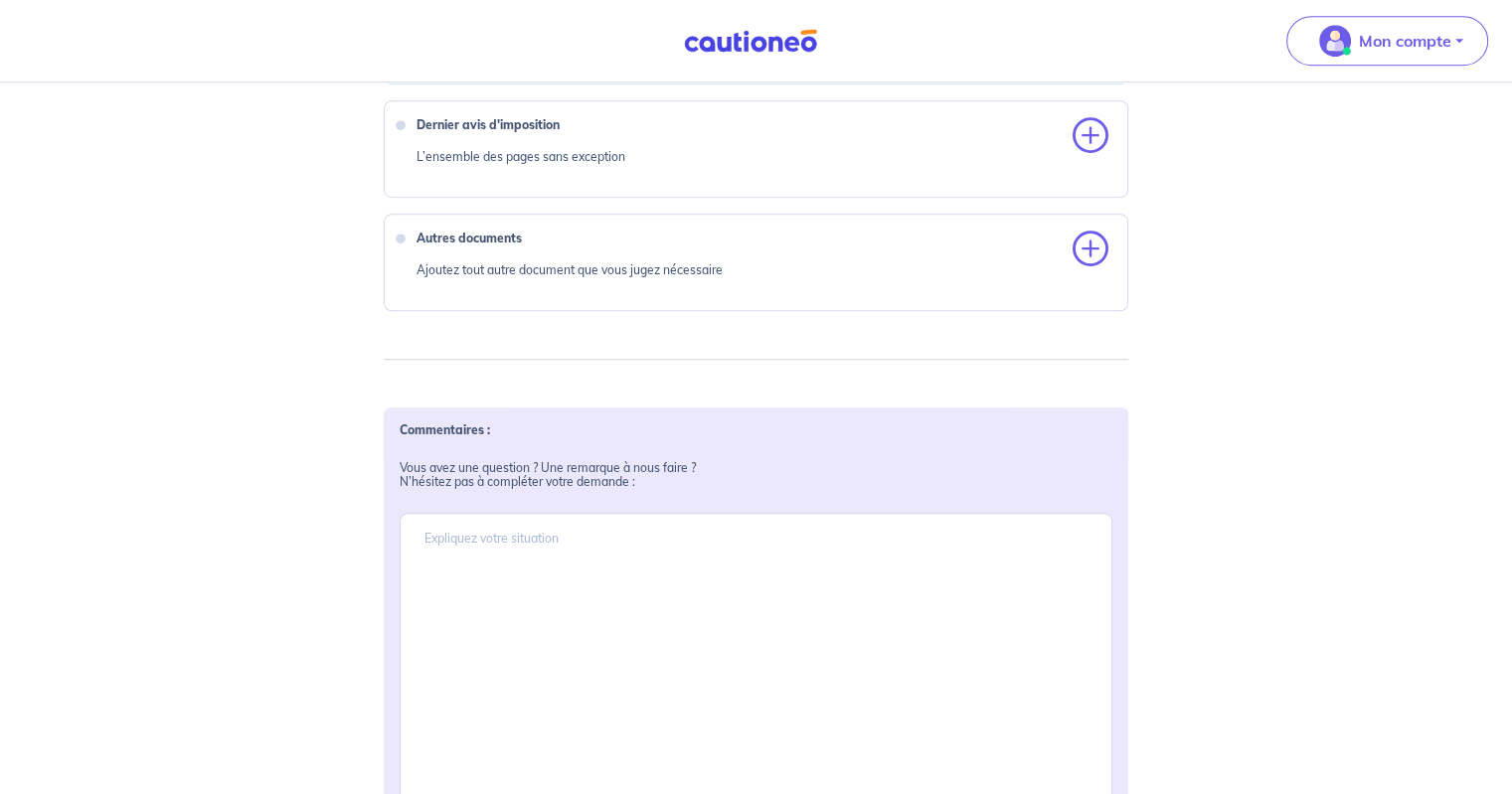 scroll, scrollTop: 994, scrollLeft: 0, axis: vertical 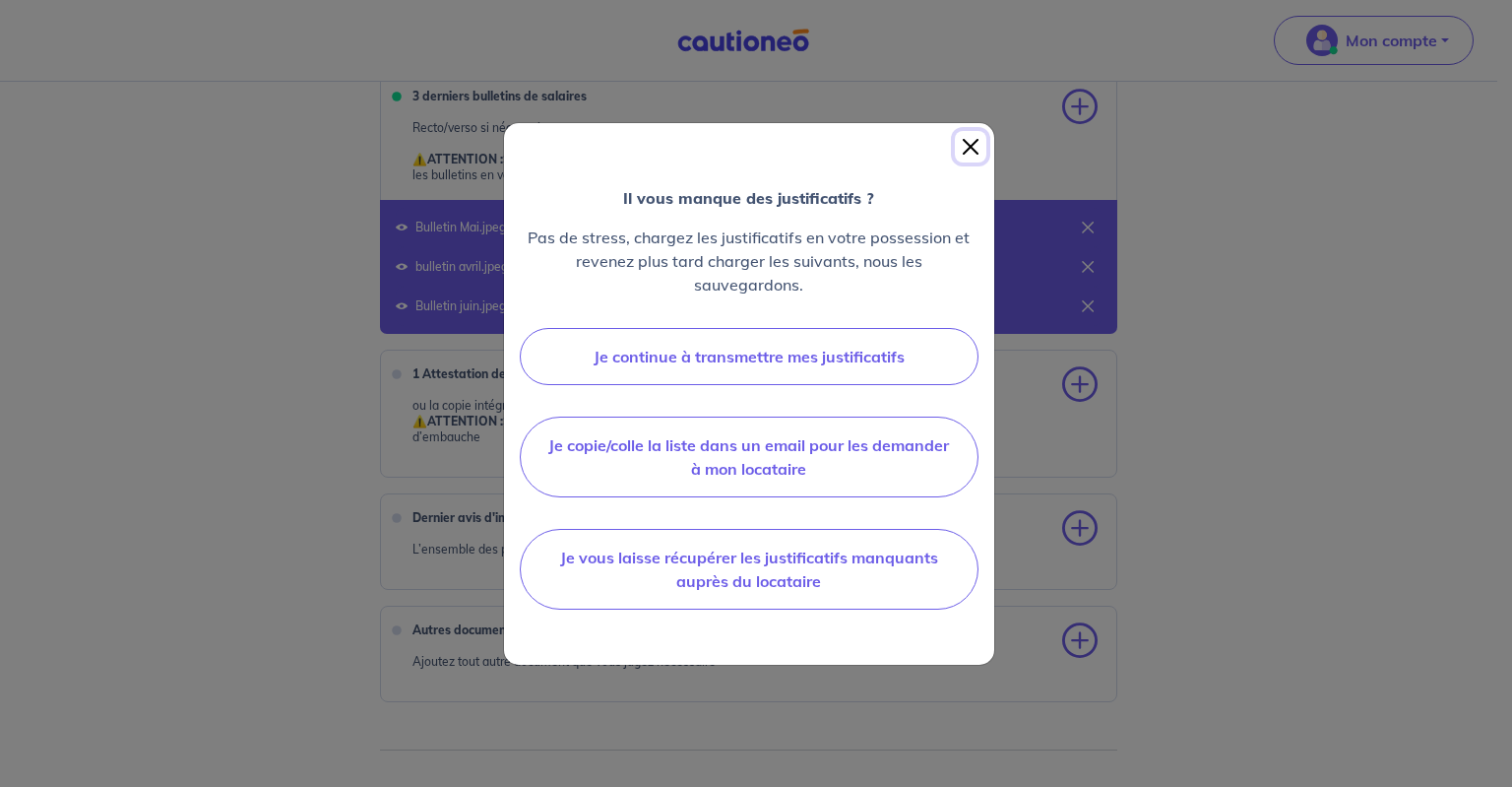 click at bounding box center [971, 147] 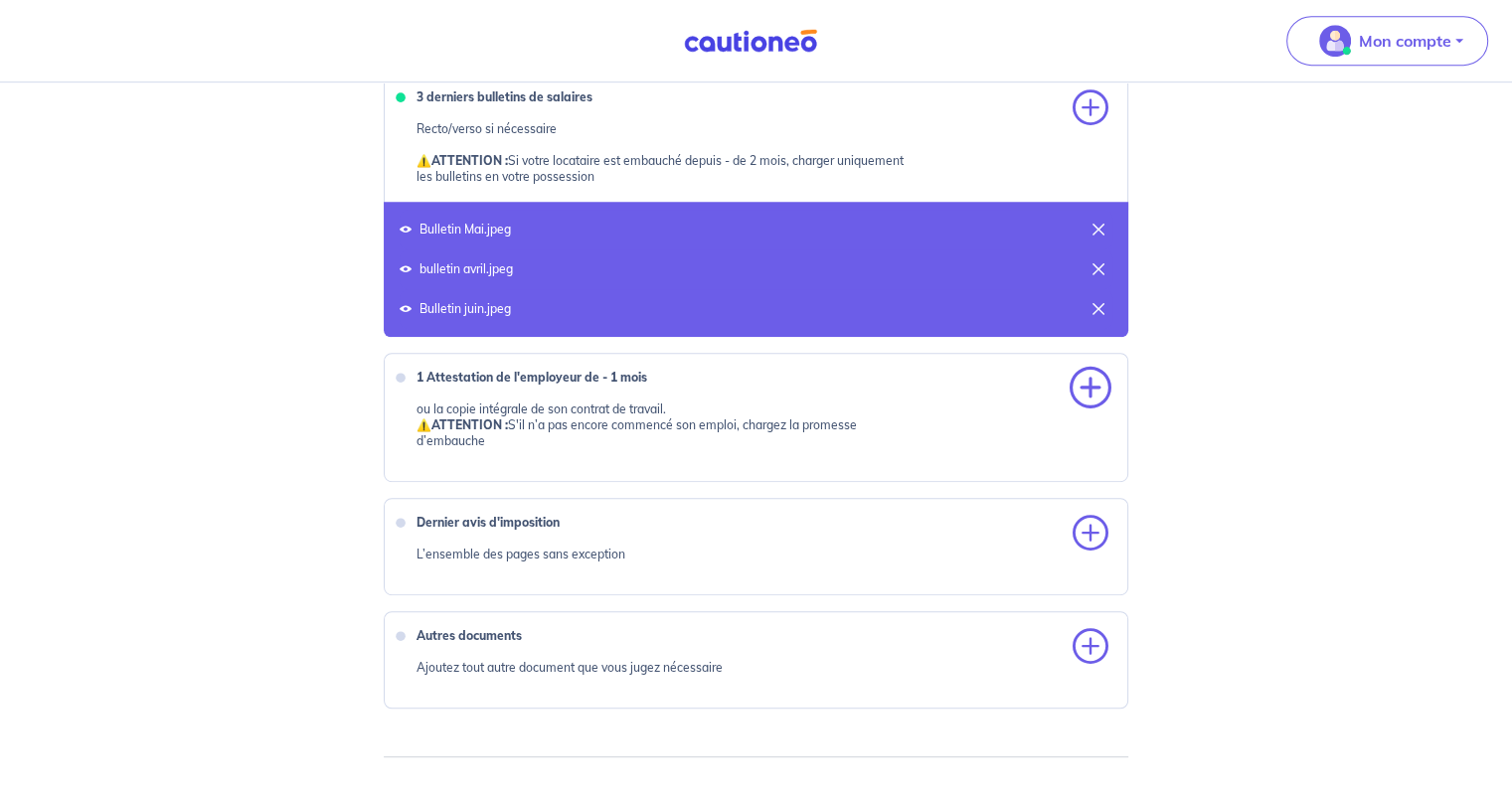 click at bounding box center [1091, 389] 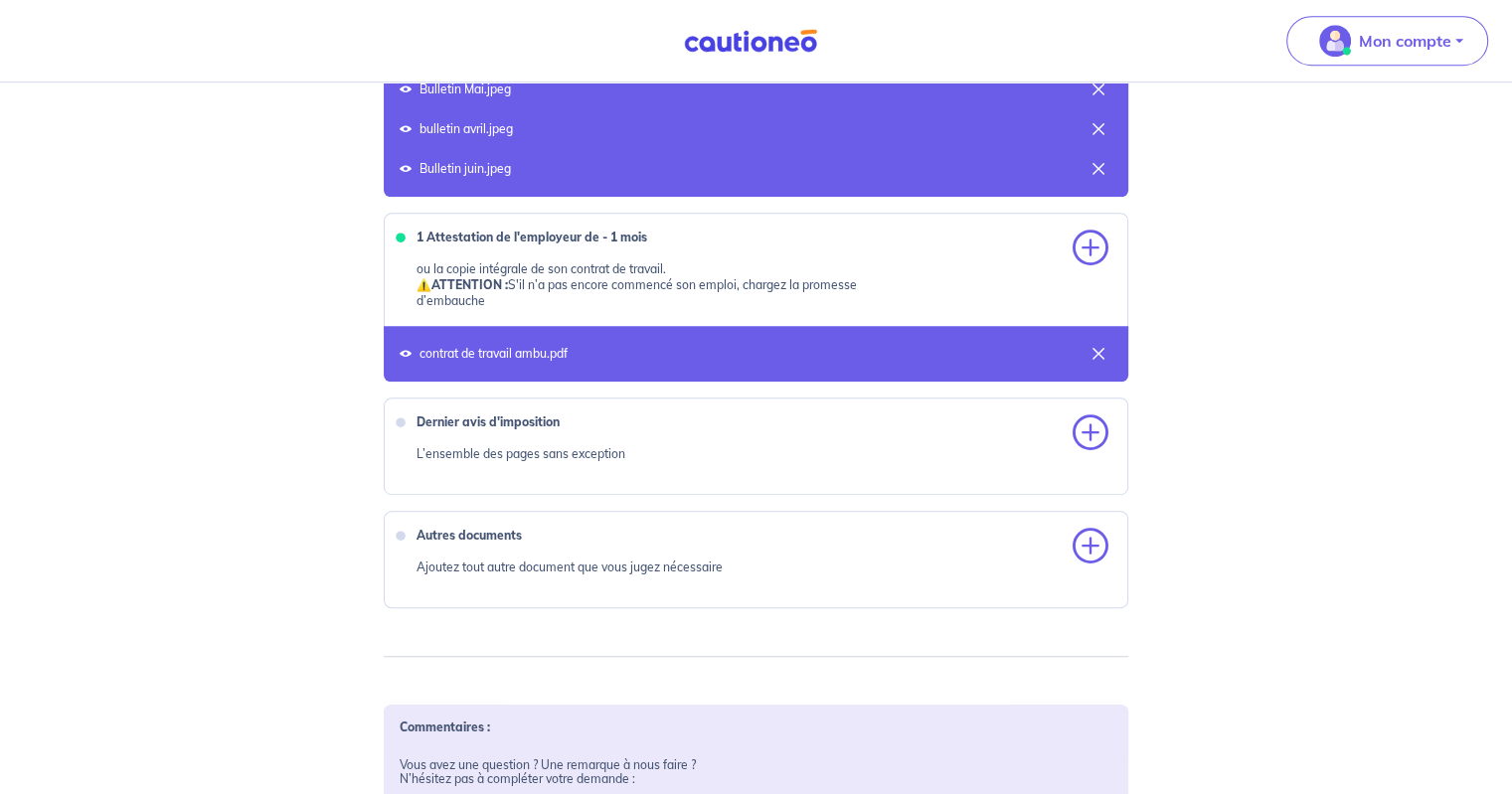 scroll, scrollTop: 1192, scrollLeft: 0, axis: vertical 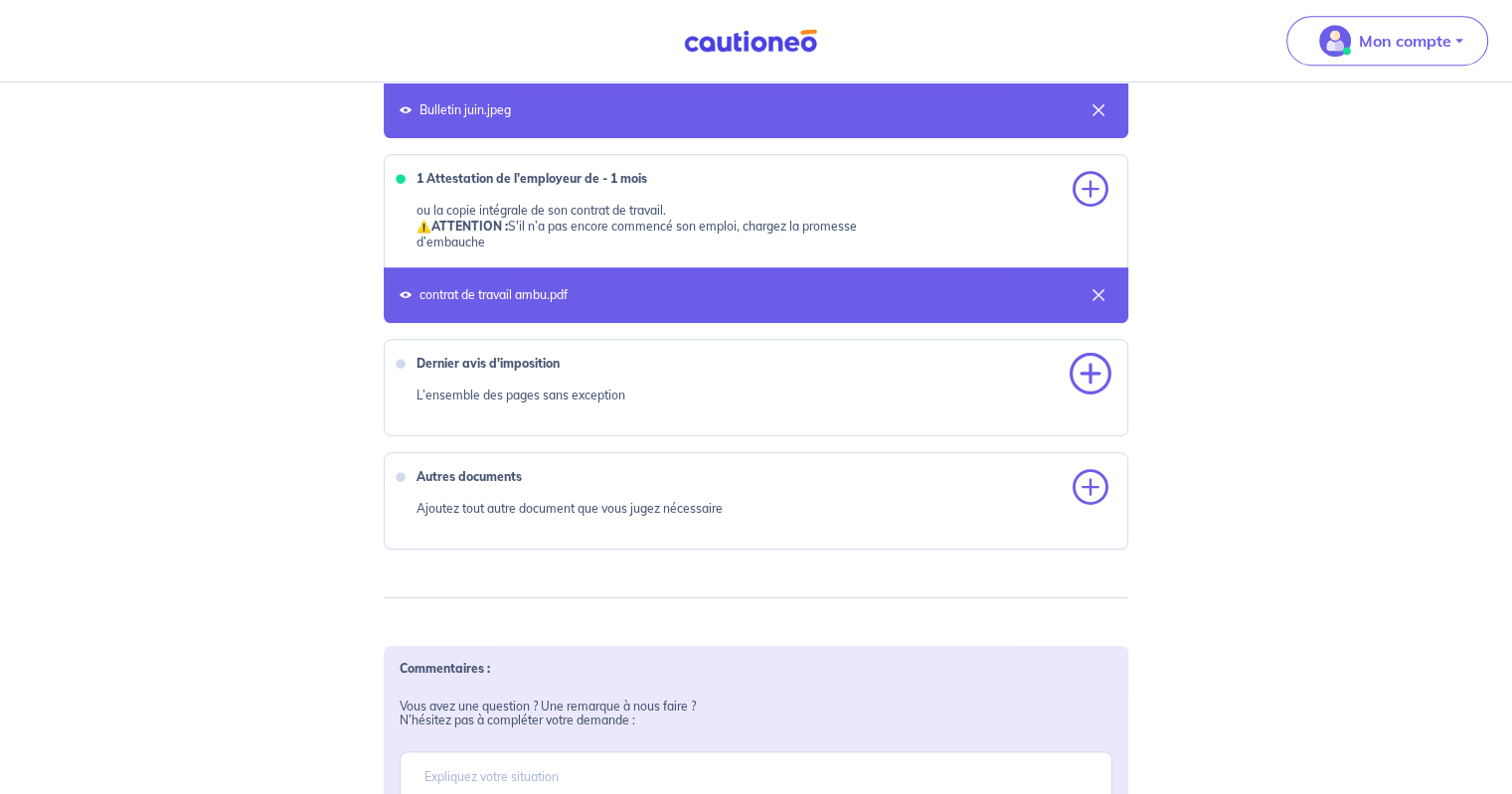 click at bounding box center [1091, 375] 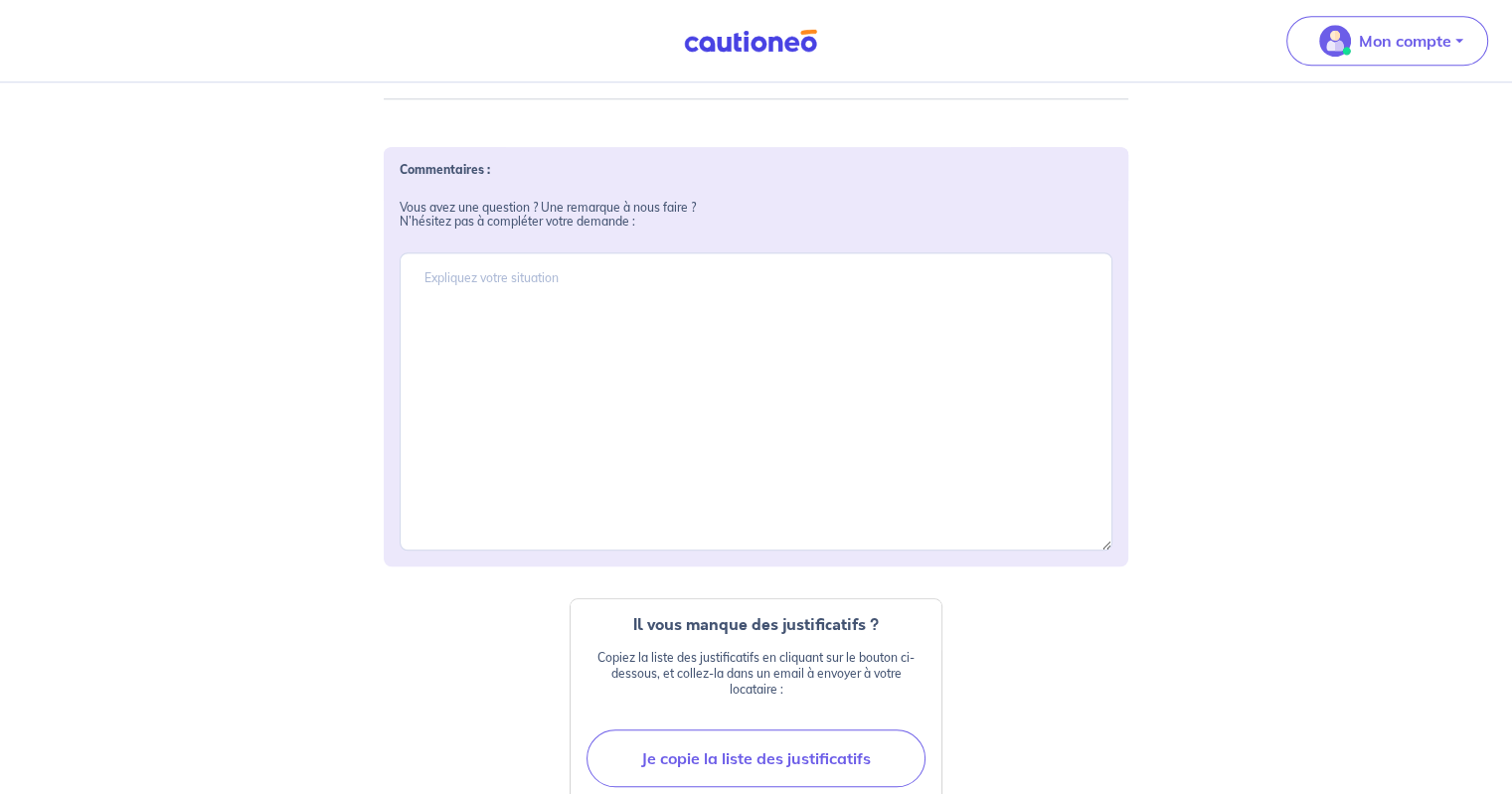 scroll, scrollTop: 1999, scrollLeft: 0, axis: vertical 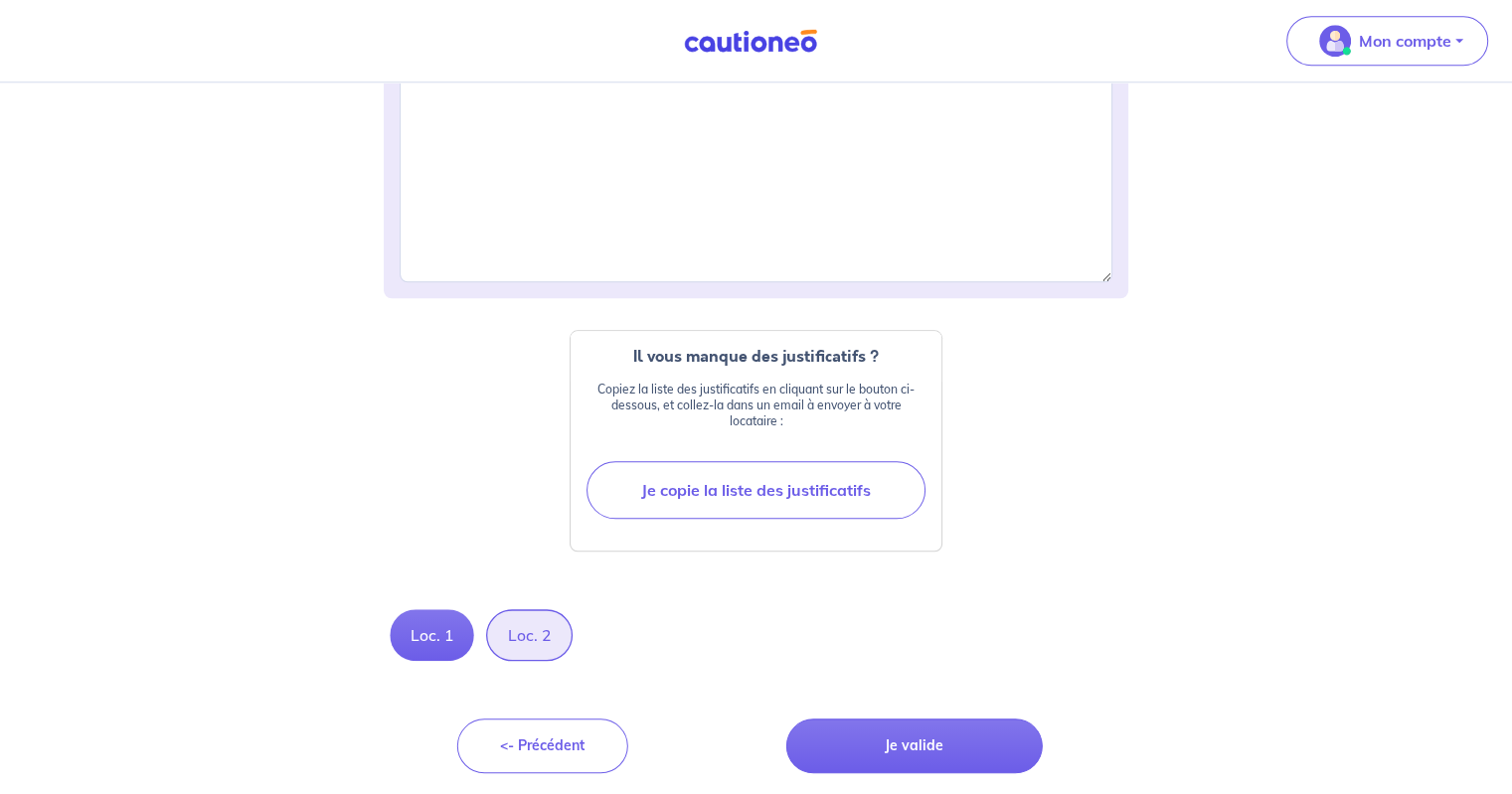 click on "Loc. 2" at bounding box center (529, 635) 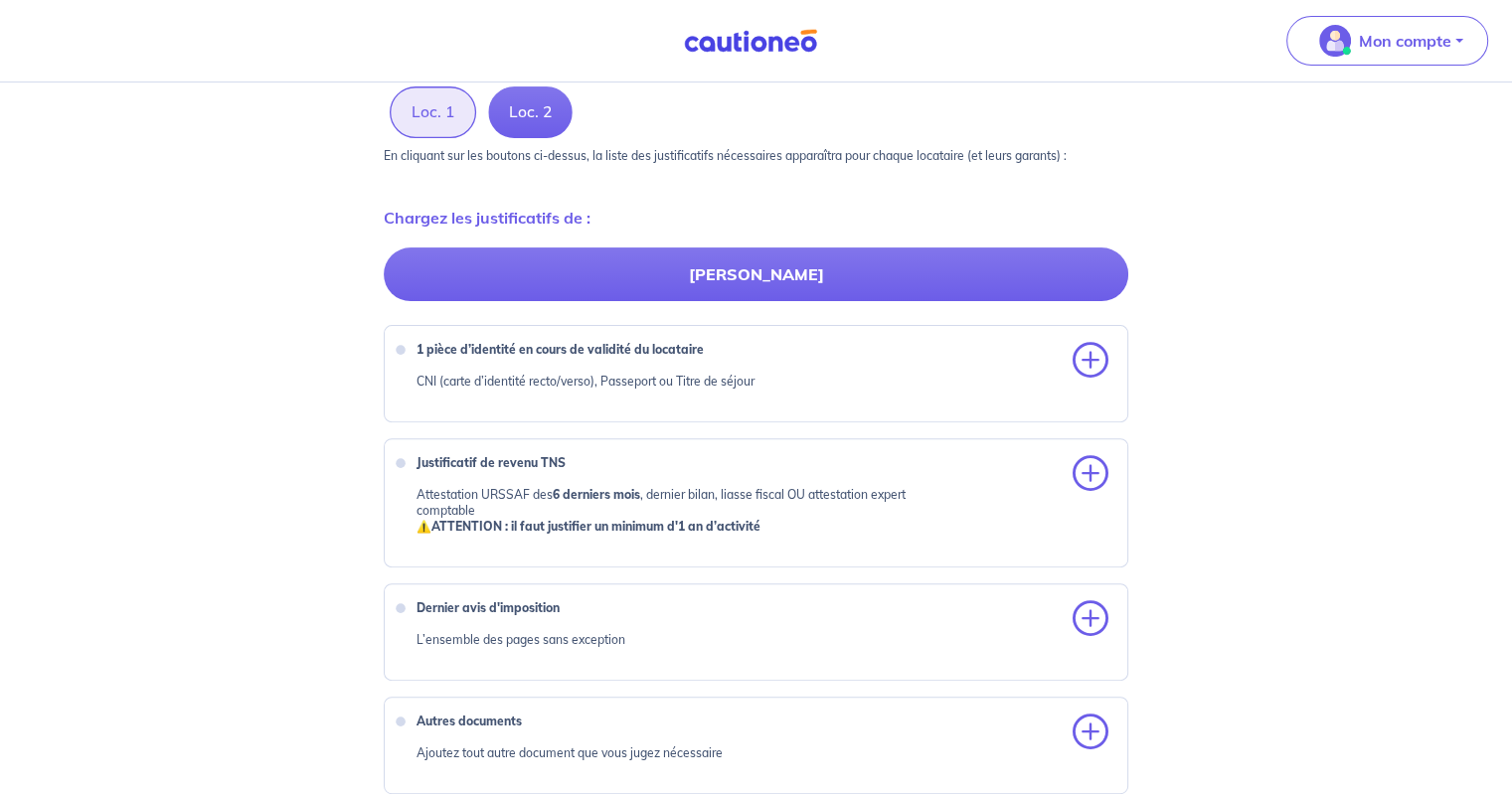 scroll, scrollTop: 596, scrollLeft: 0, axis: vertical 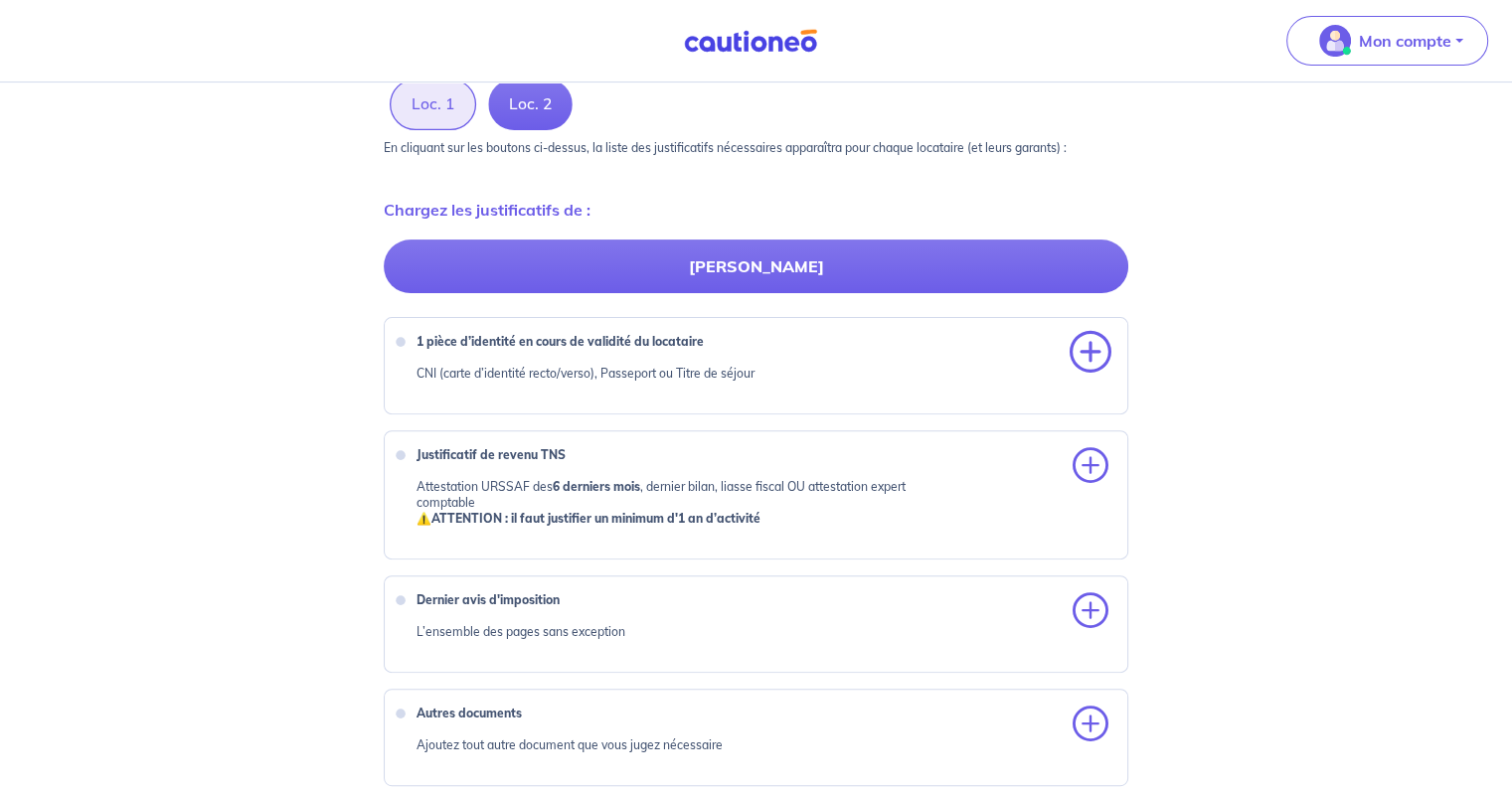 click at bounding box center (1091, 353) 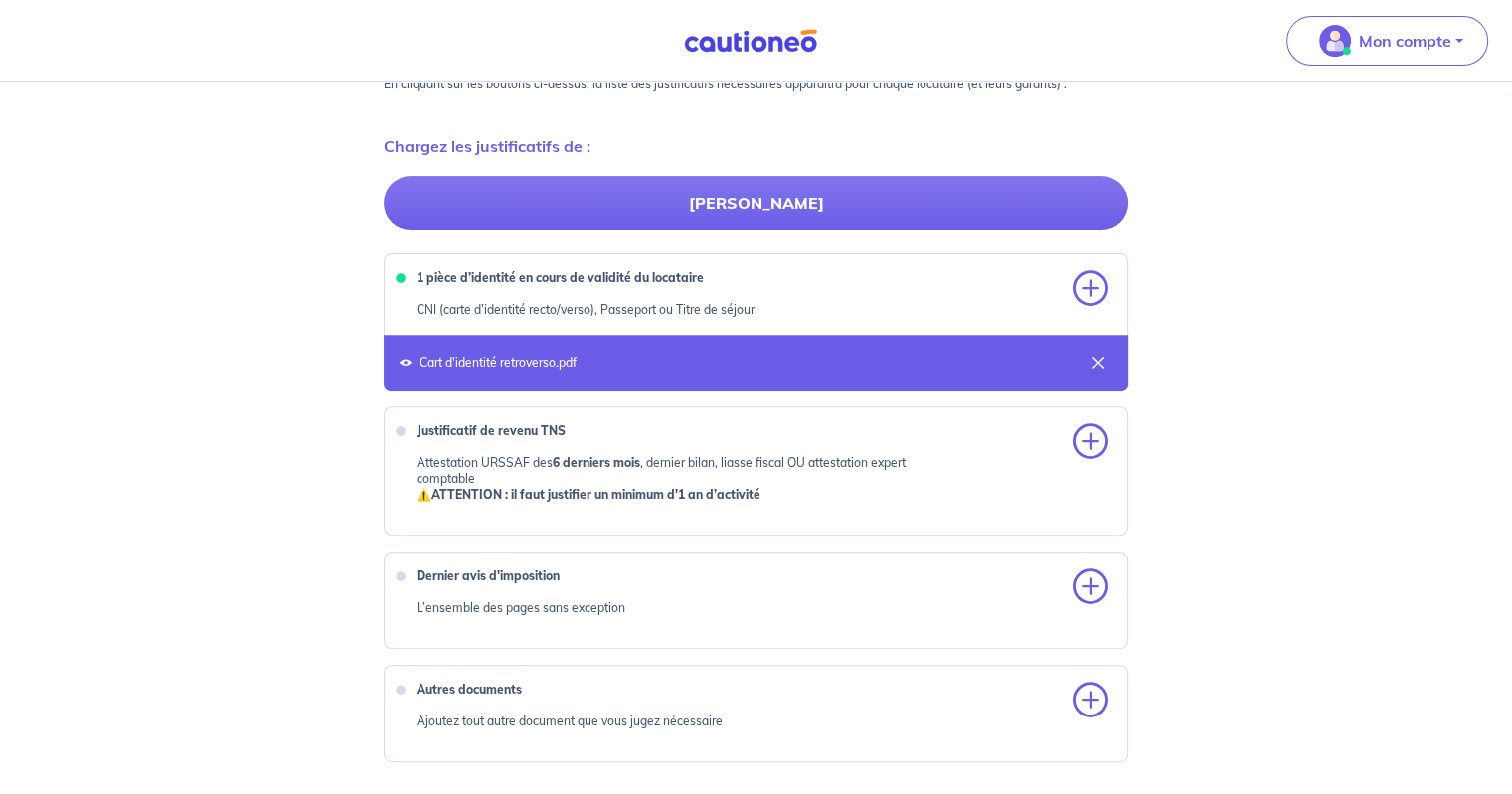 scroll, scrollTop: 696, scrollLeft: 0, axis: vertical 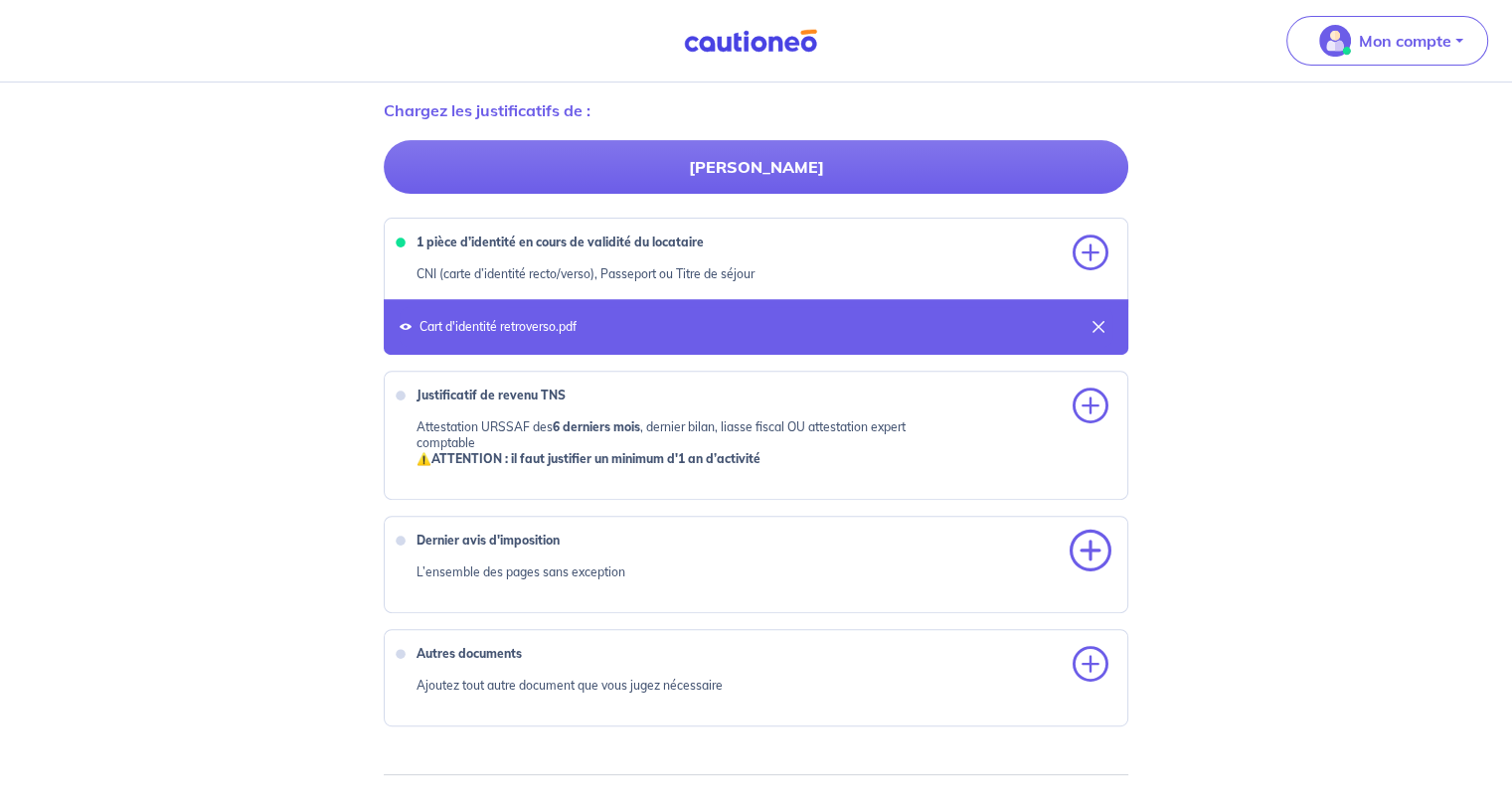 click at bounding box center [1091, 552] 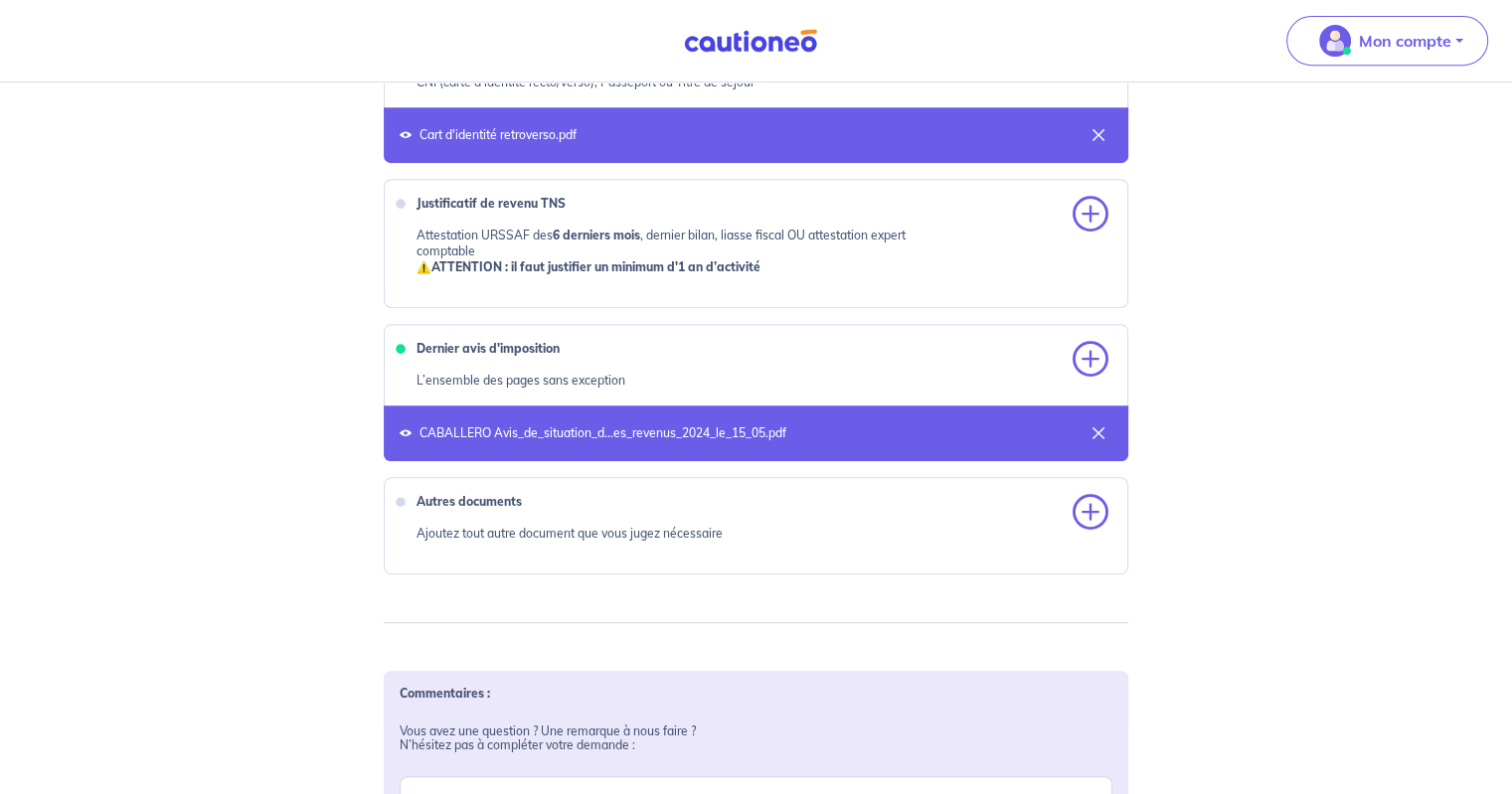 scroll, scrollTop: 696, scrollLeft: 0, axis: vertical 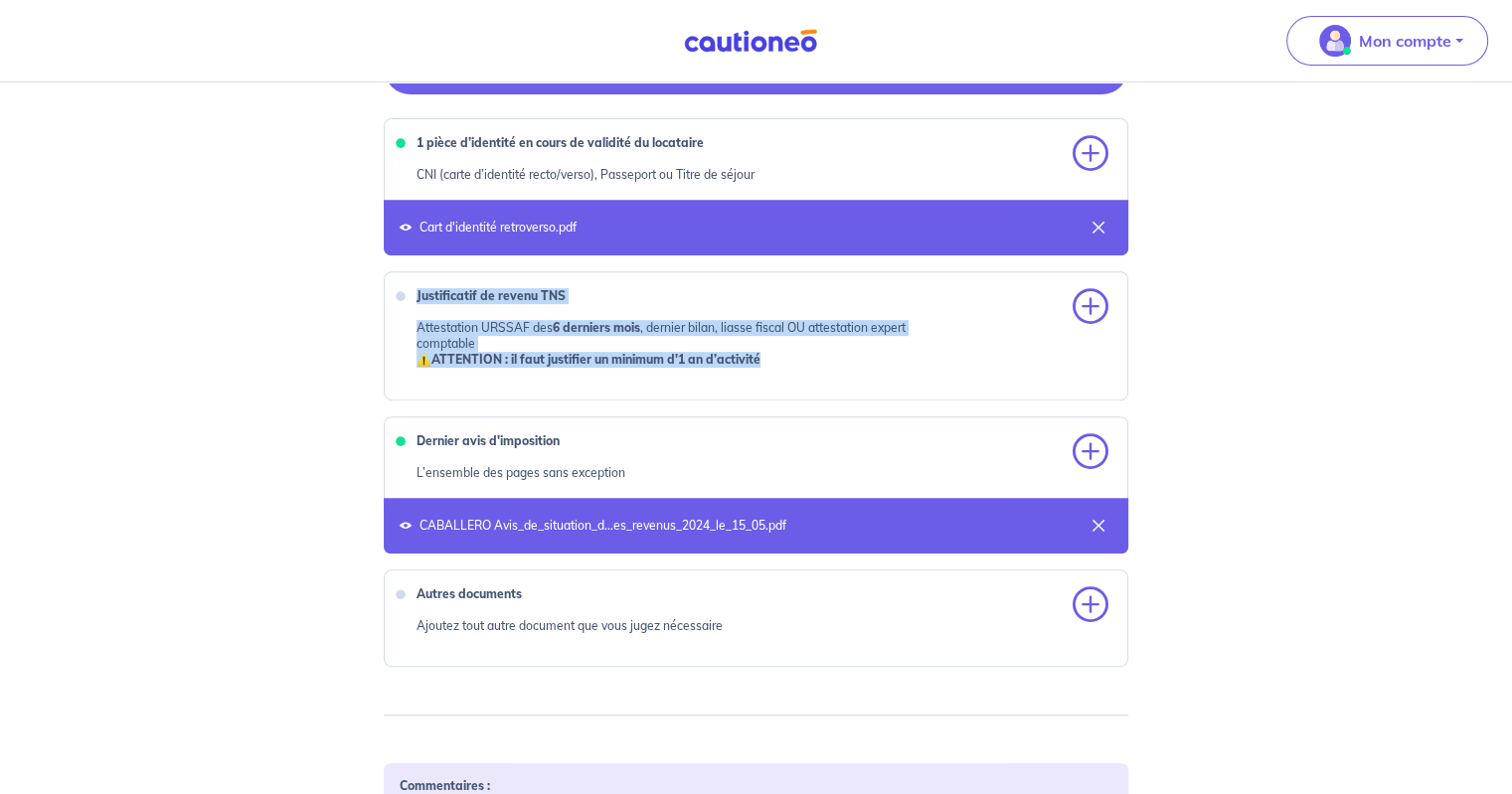 drag, startPoint x: 416, startPoint y: 293, endPoint x: 833, endPoint y: 367, distance: 423.51505 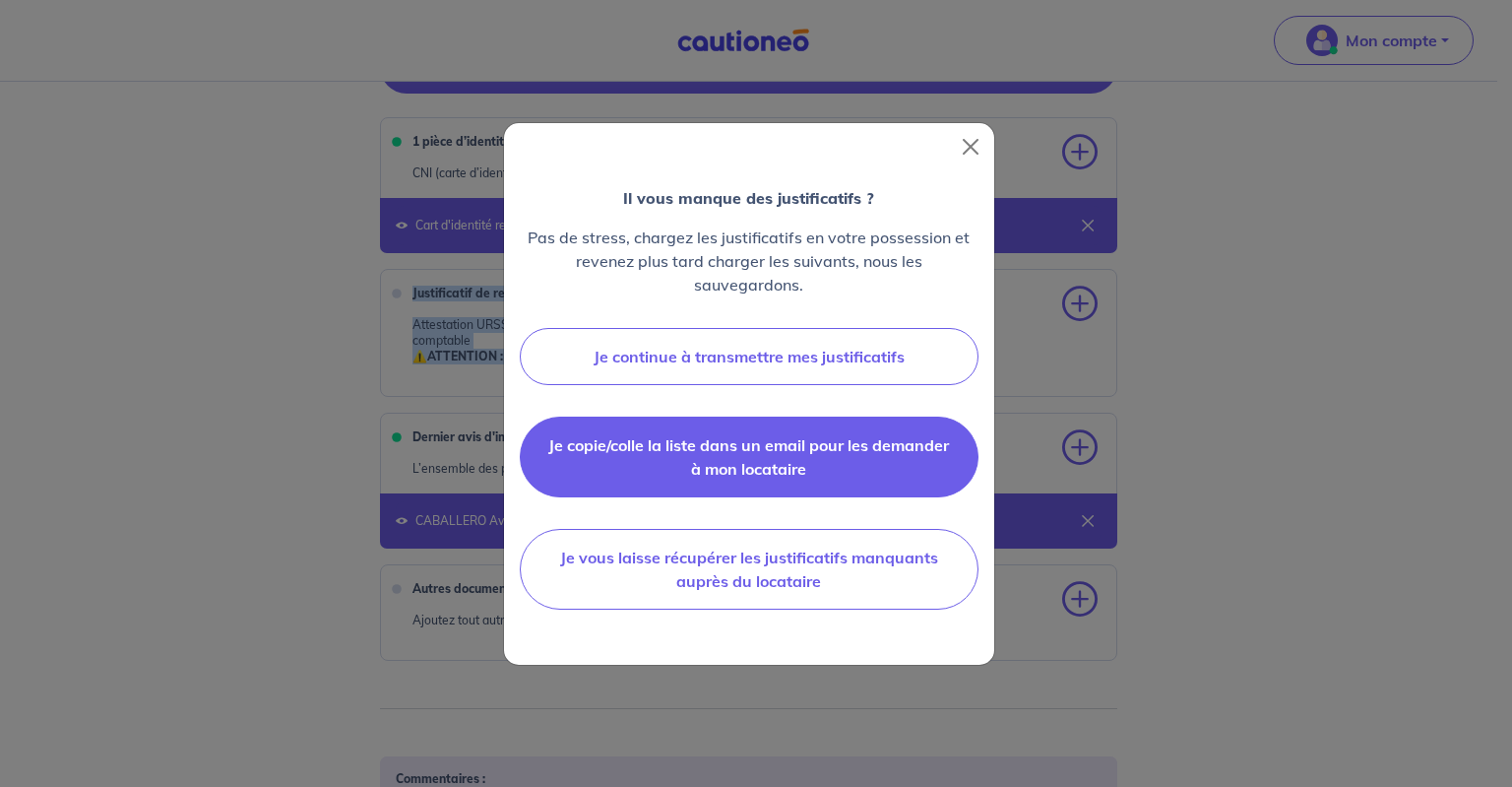 click on "Je copie/colle la liste dans un email pour les demander à mon locataire" at bounding box center (749, 457) 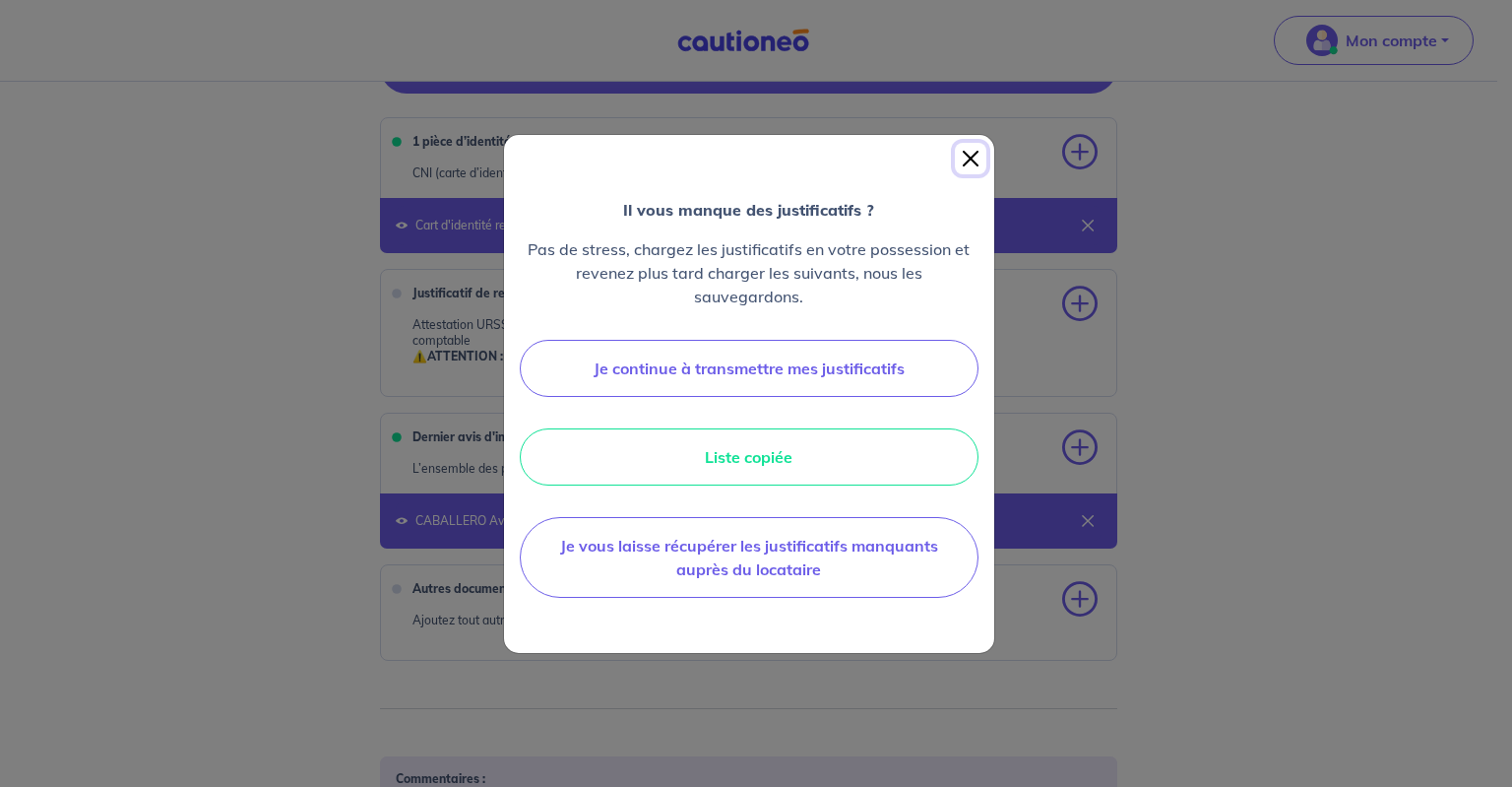 click at bounding box center (971, 159) 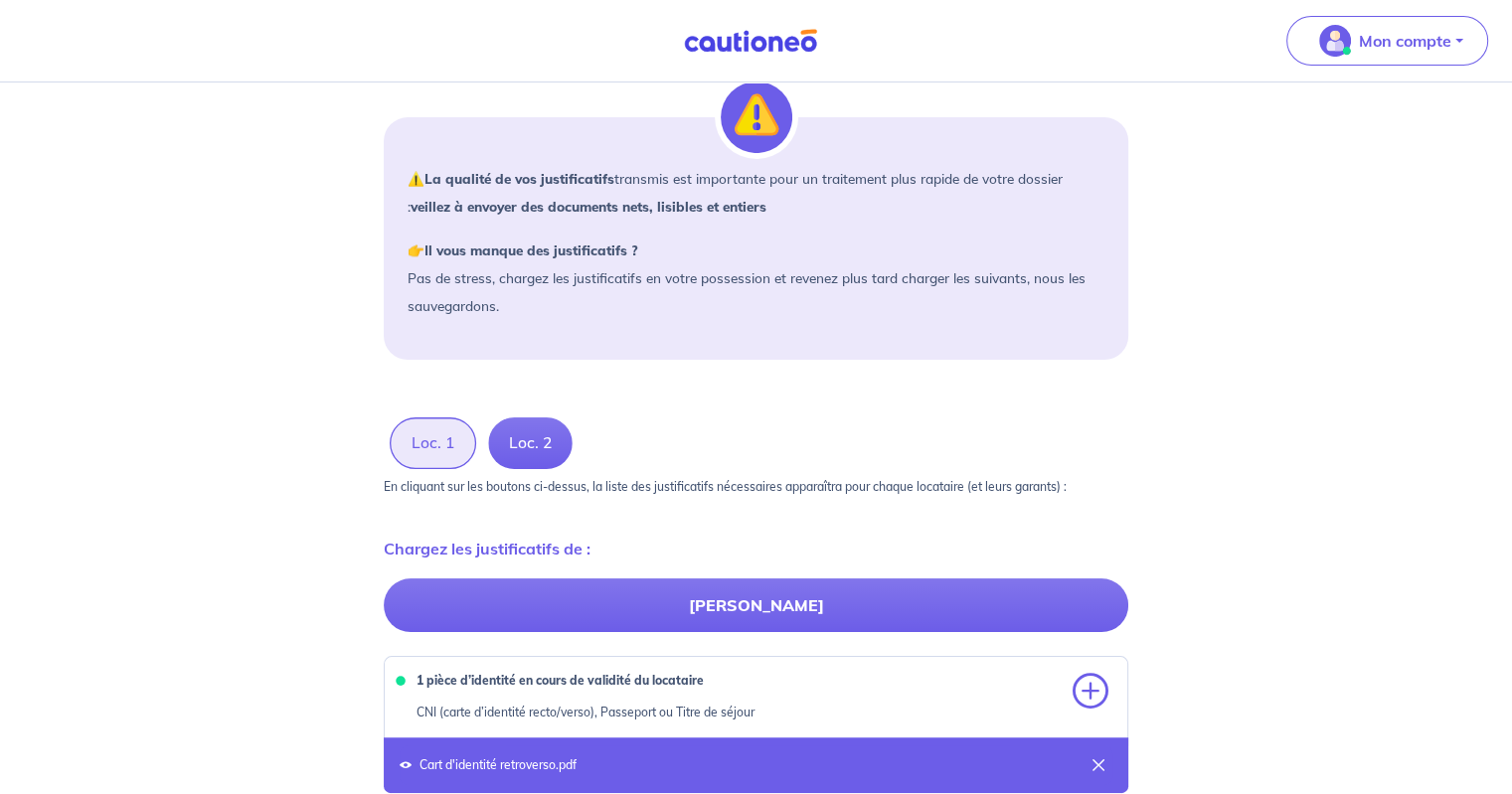 scroll, scrollTop: 0, scrollLeft: 0, axis: both 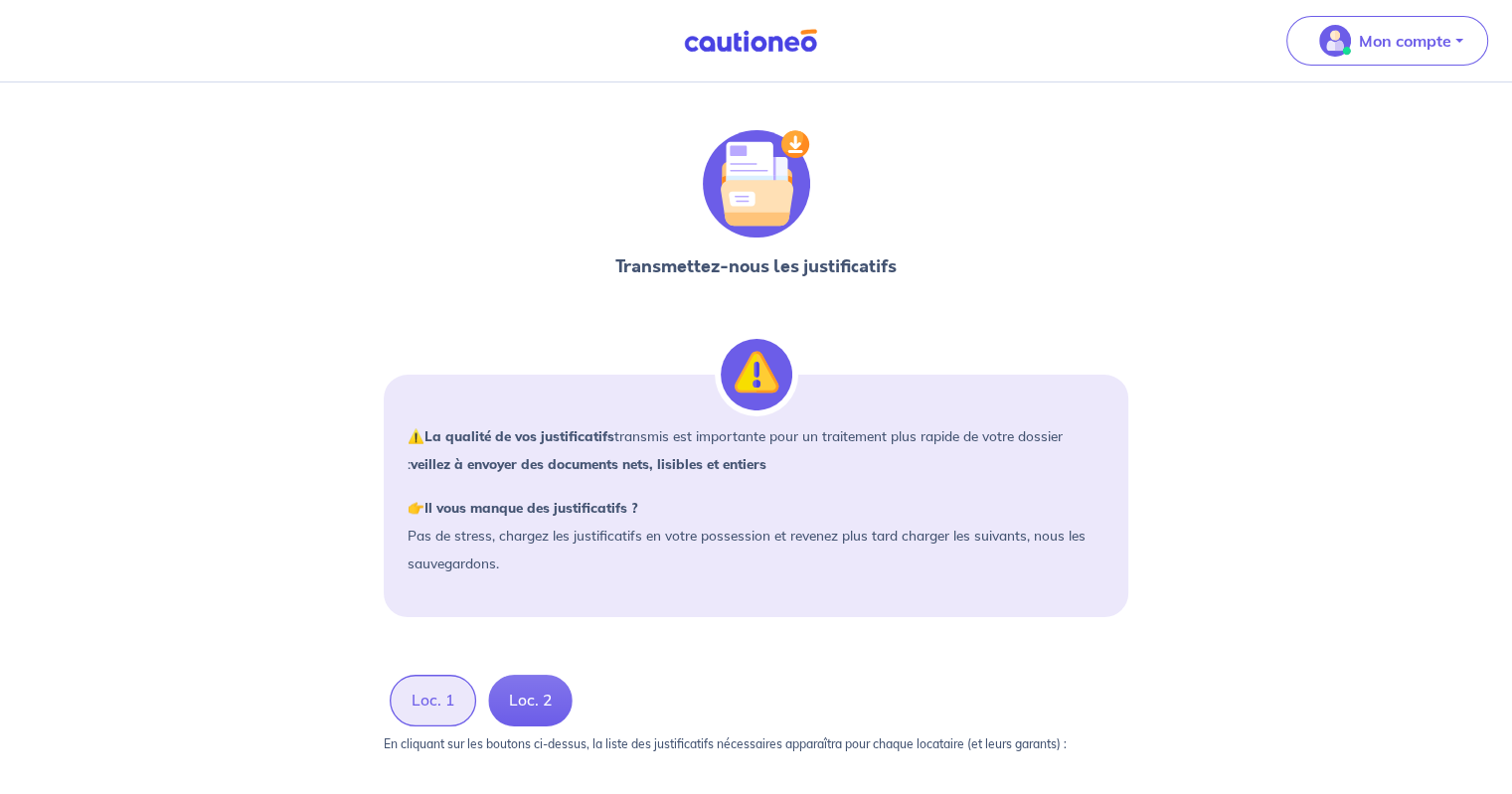 click at bounding box center [751, 41] 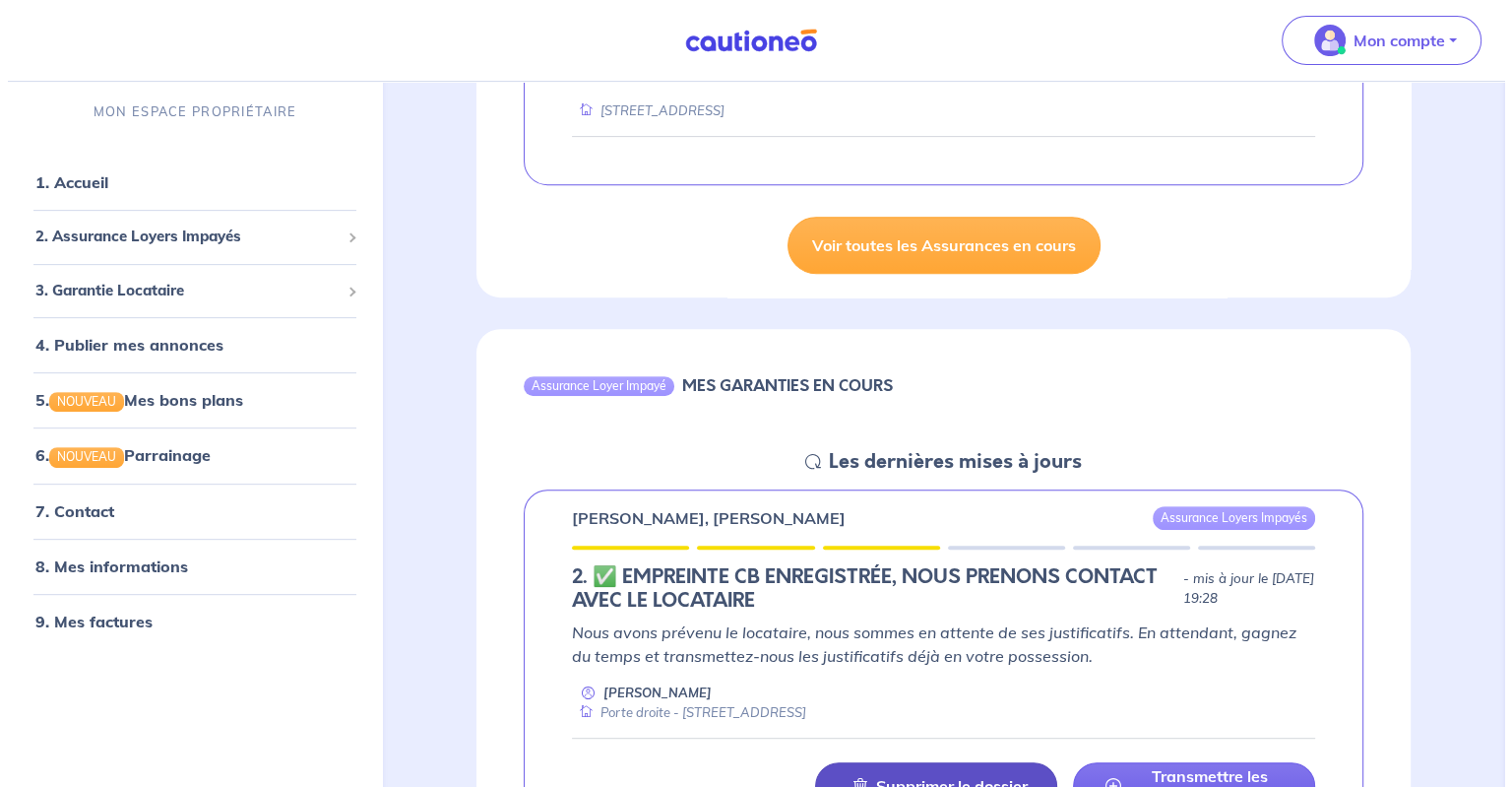 scroll, scrollTop: 985, scrollLeft: 0, axis: vertical 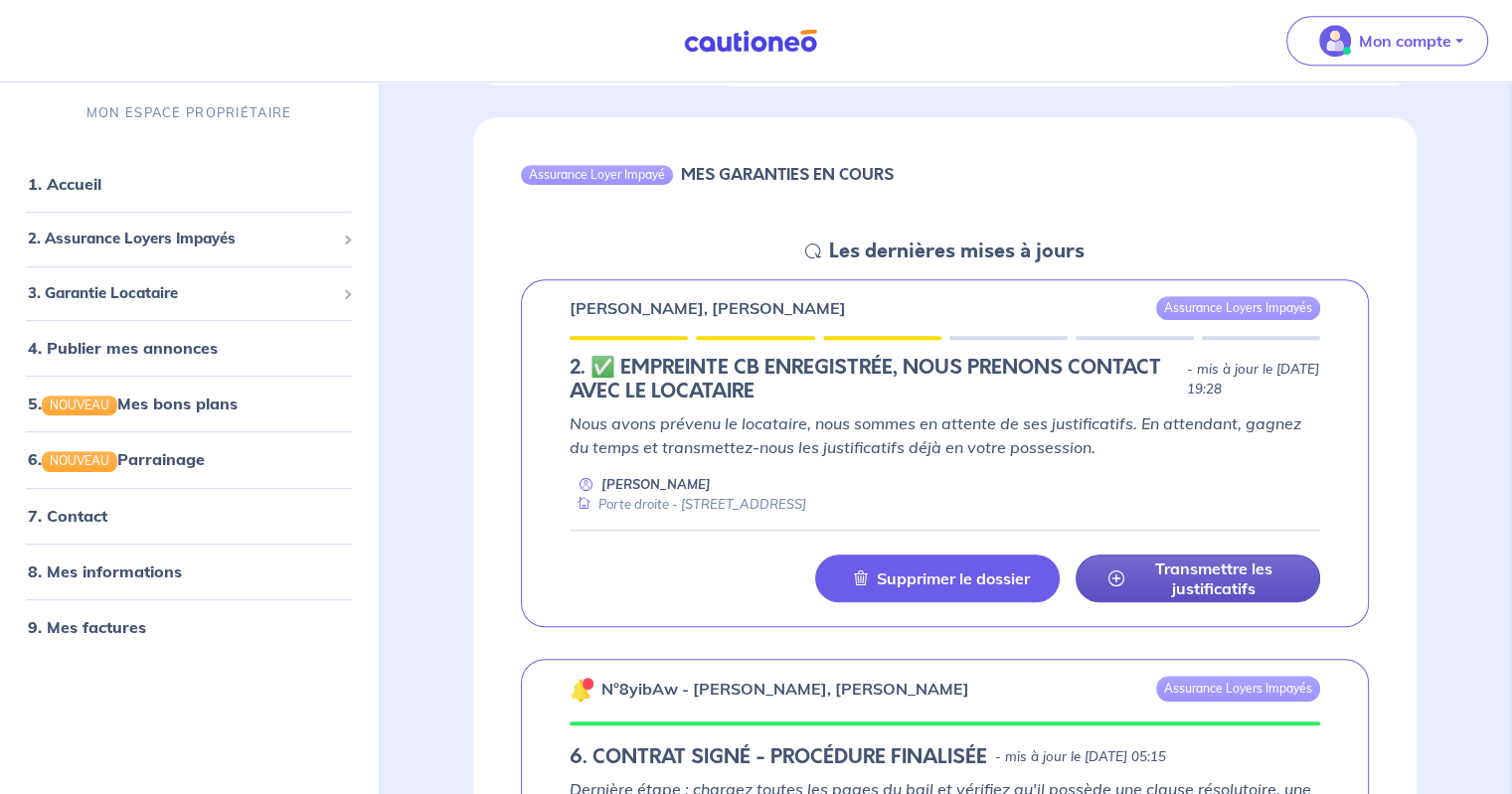 click on "Transmettre les justificatifs" at bounding box center [1214, 578] 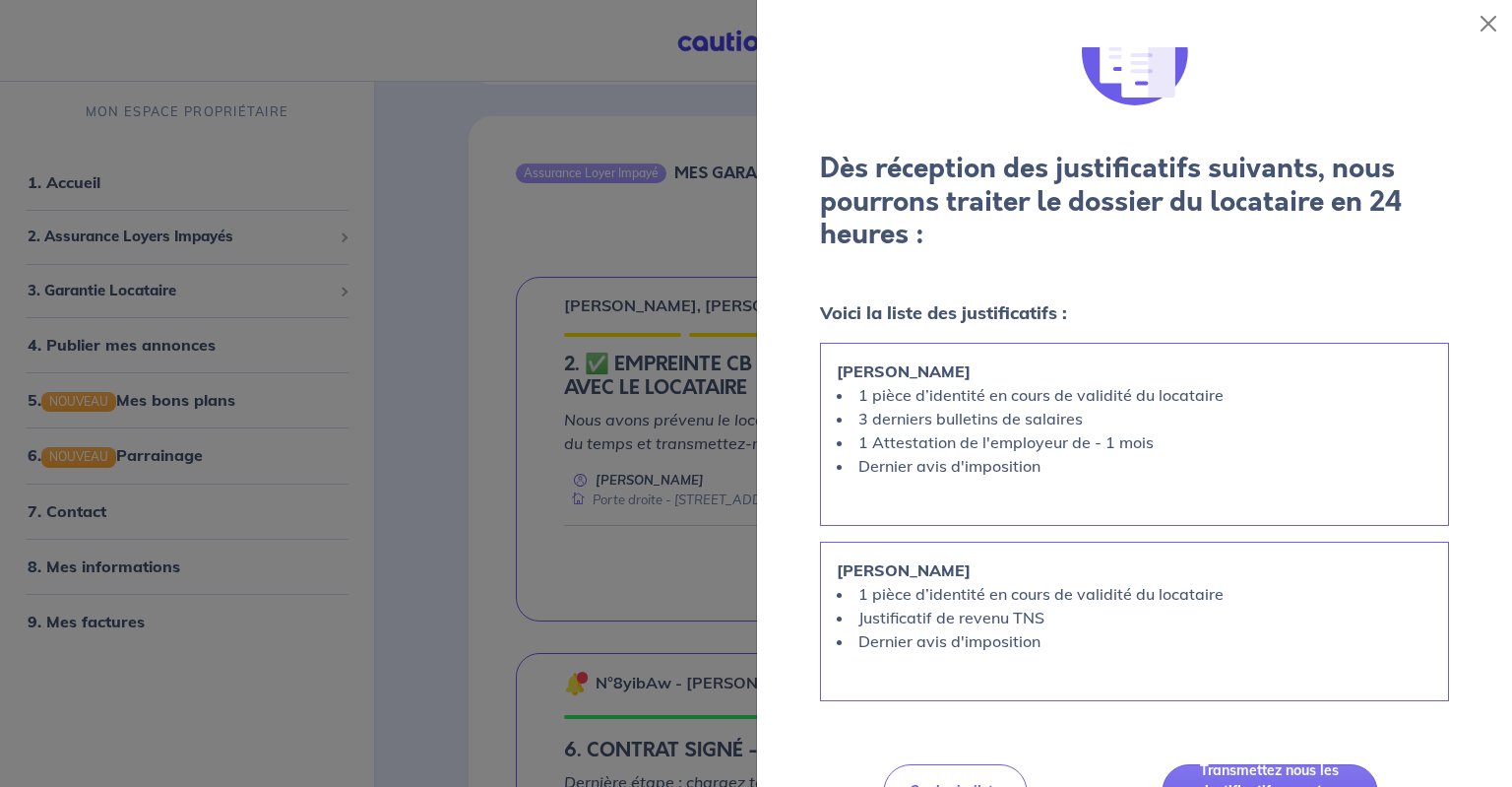 scroll, scrollTop: 98, scrollLeft: 0, axis: vertical 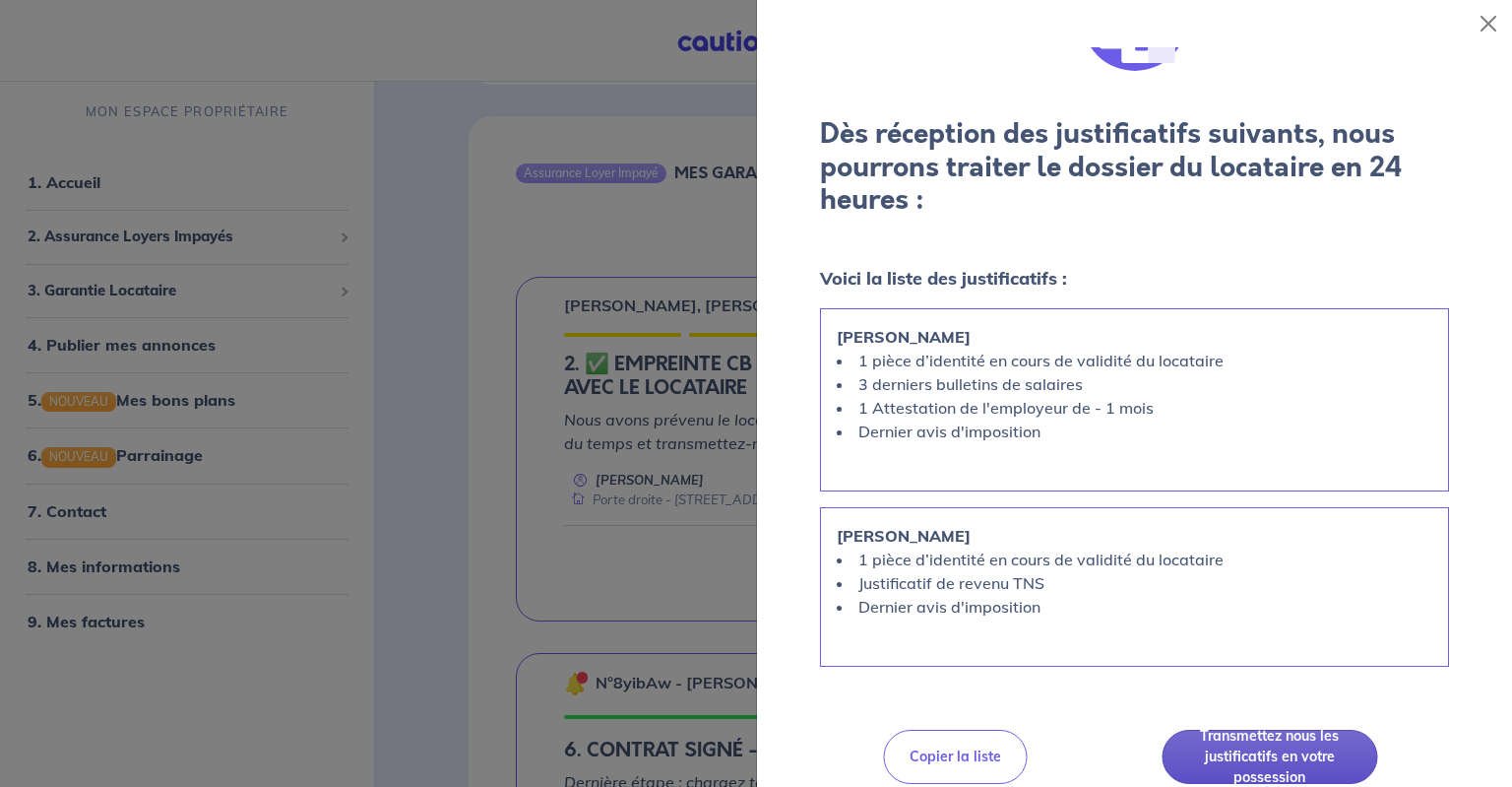 click on "Transmettez nous les justificatifs en votre possession" at bounding box center [1270, 756] 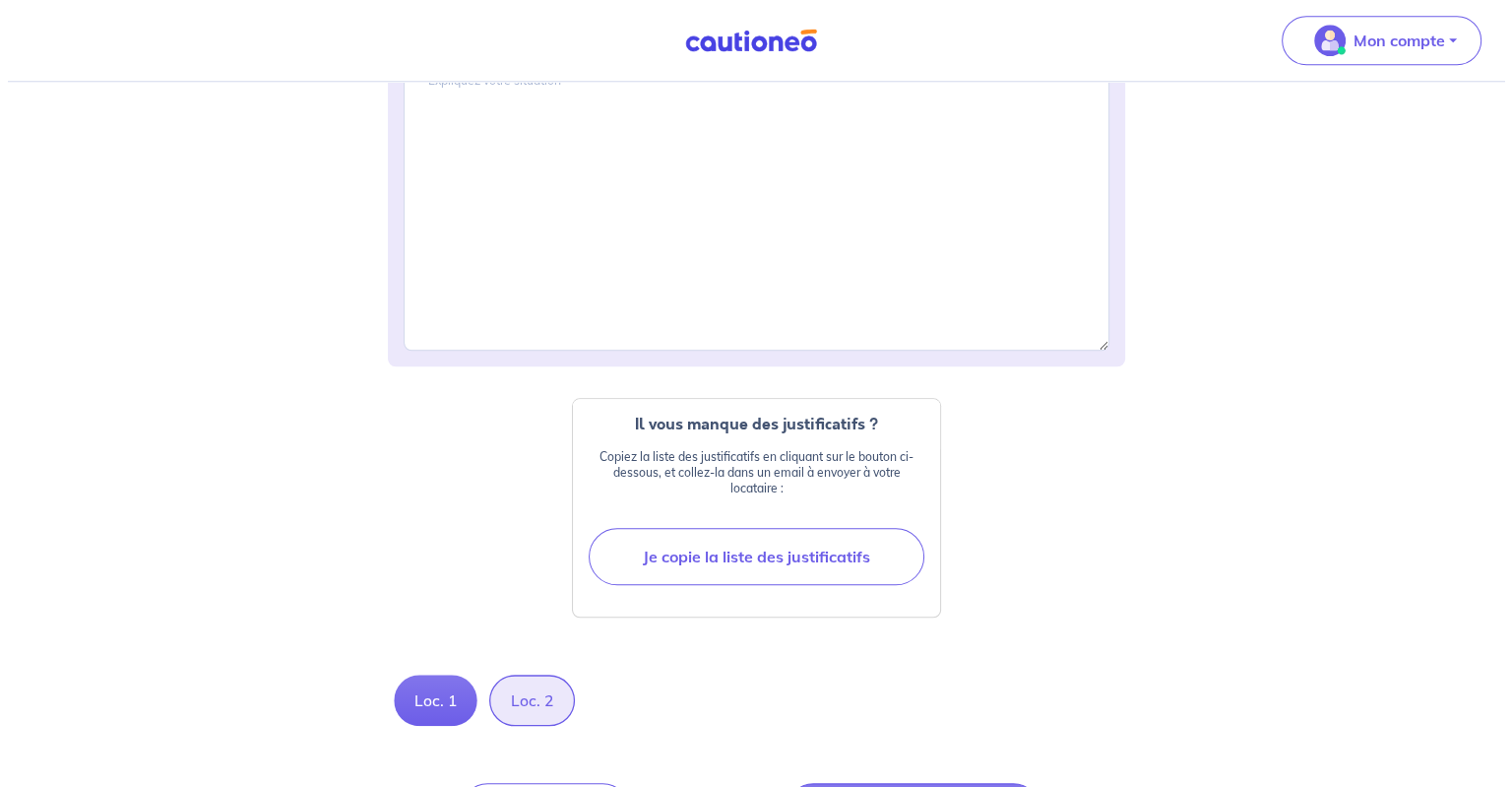scroll, scrollTop: 1982, scrollLeft: 0, axis: vertical 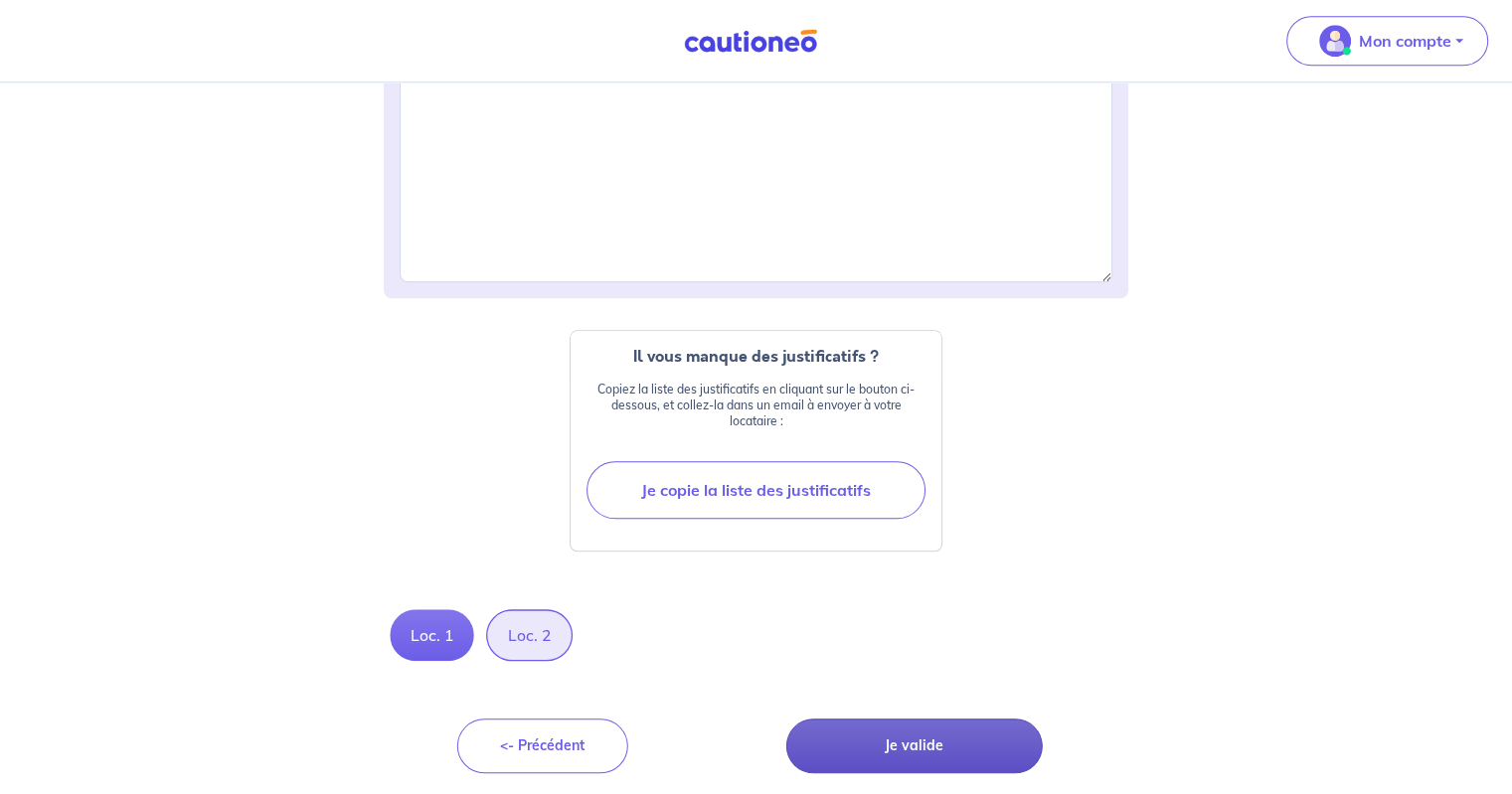 click on "Je valide" at bounding box center [915, 745] 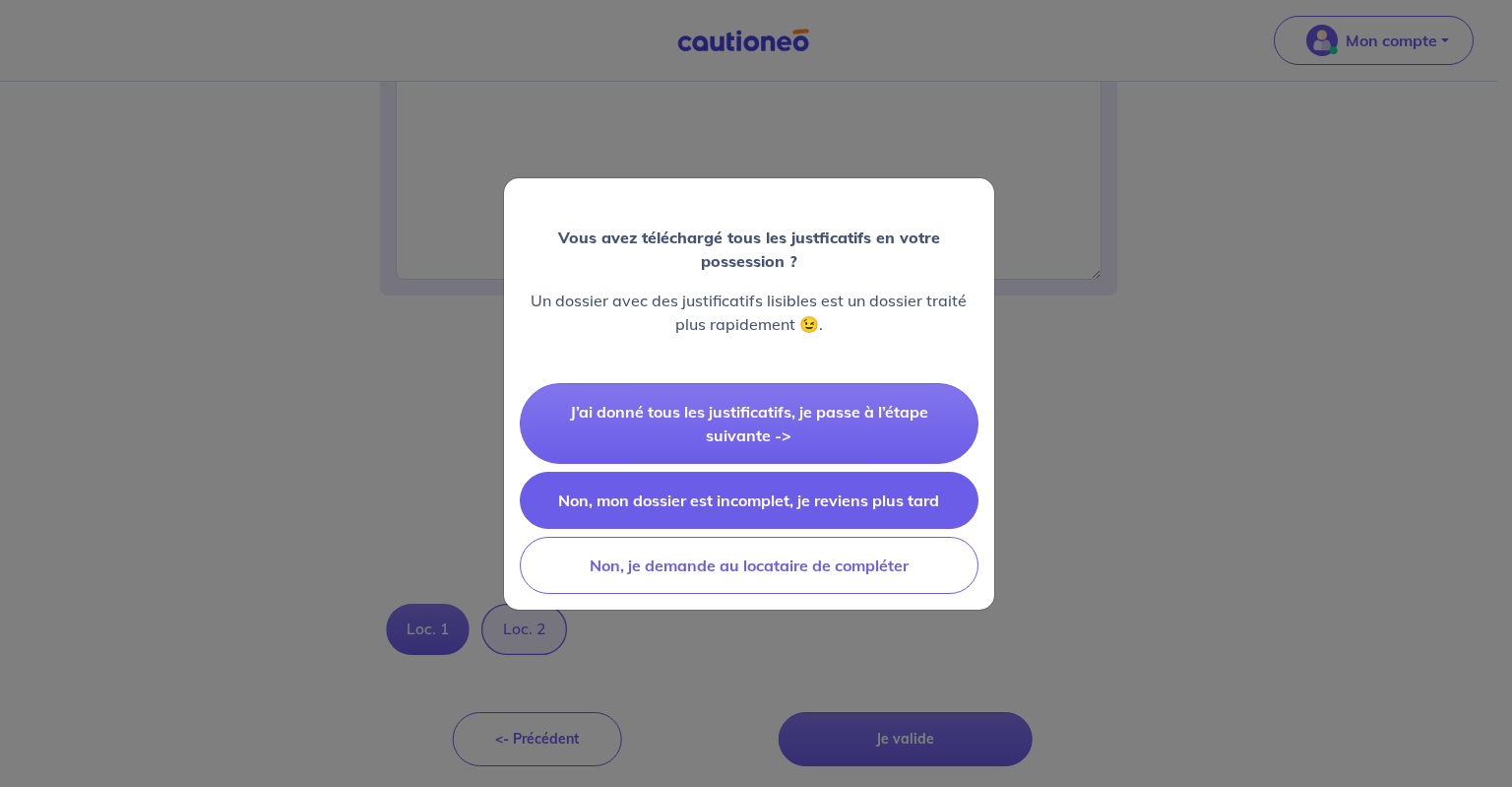 click on "Non, mon dossier est incomplet, je reviens plus tard" at bounding box center [749, 500] 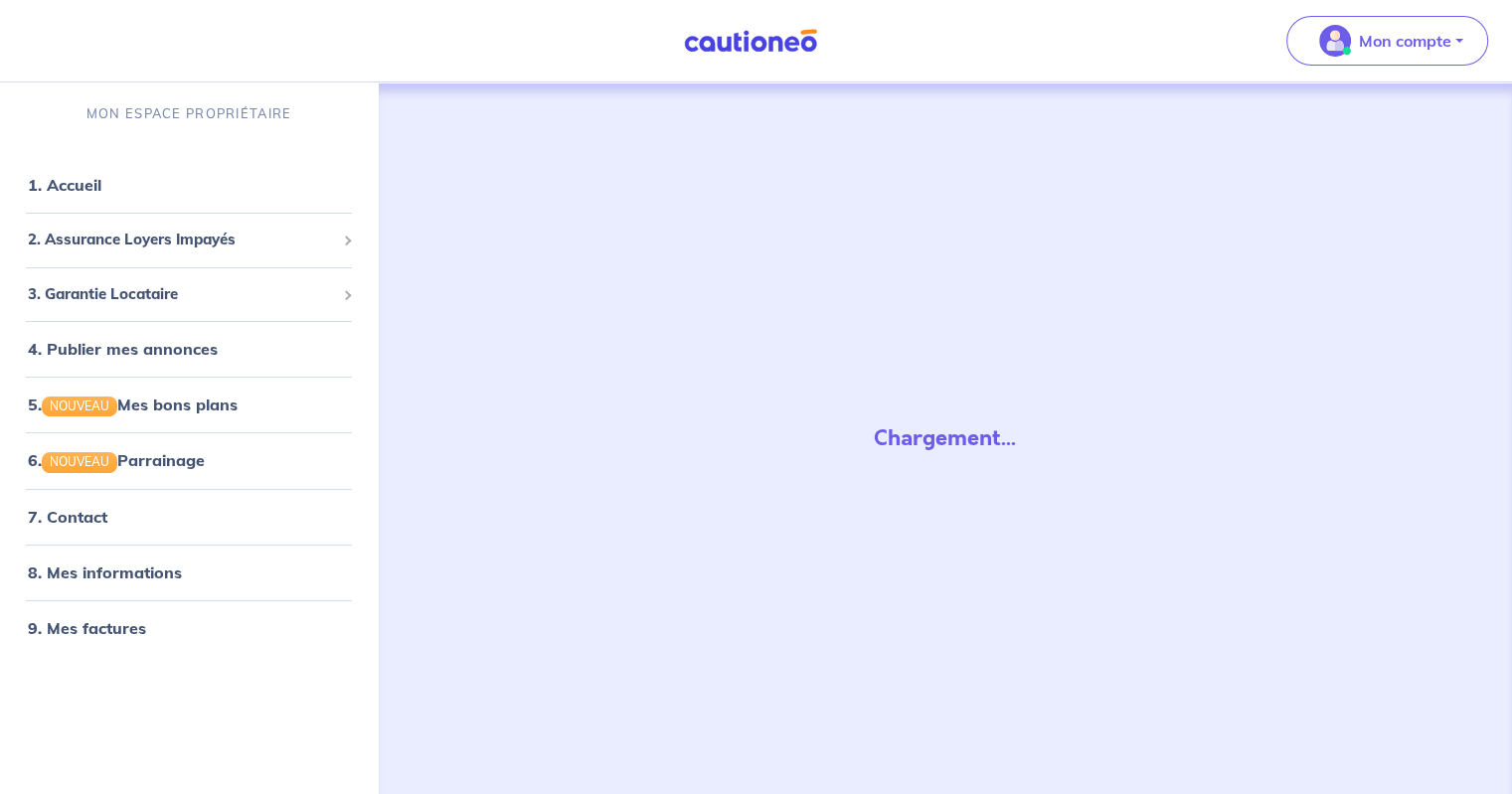 scroll, scrollTop: 0, scrollLeft: 0, axis: both 